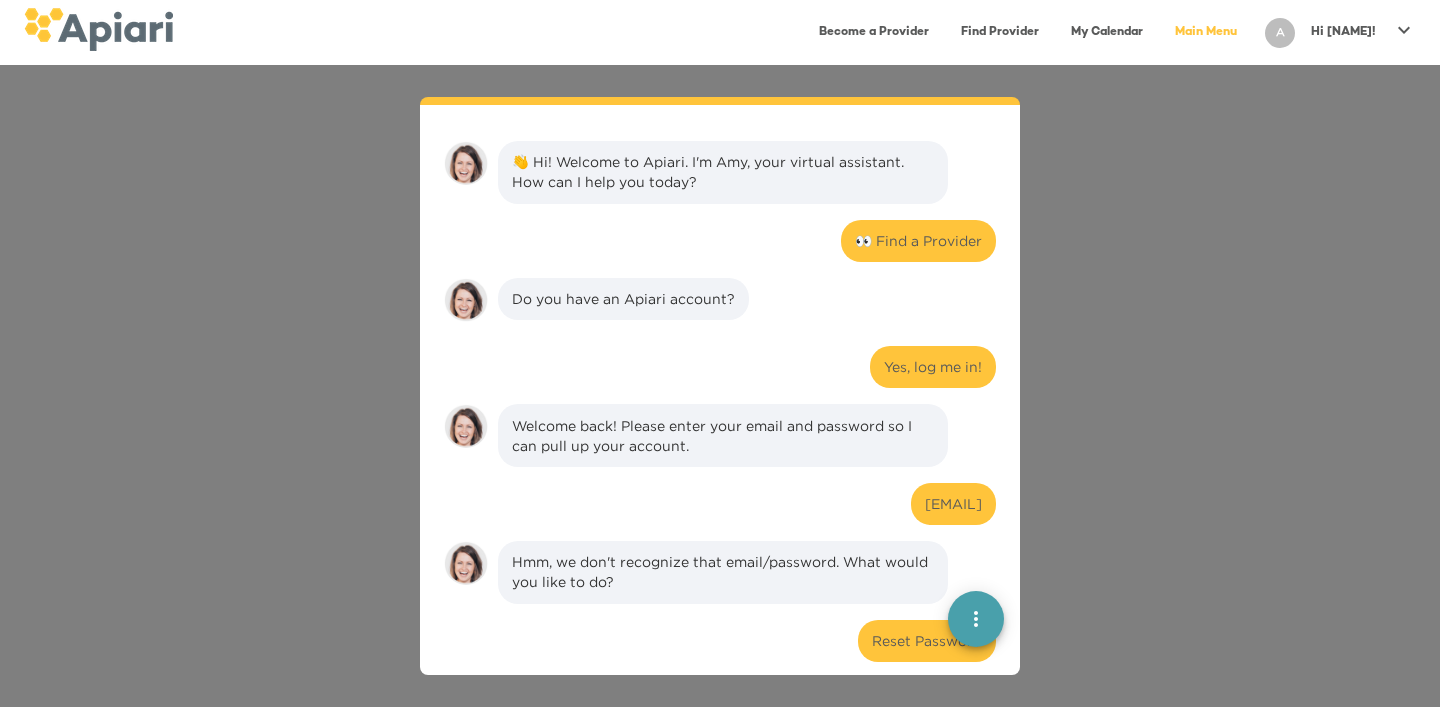 scroll, scrollTop: 0, scrollLeft: 0, axis: both 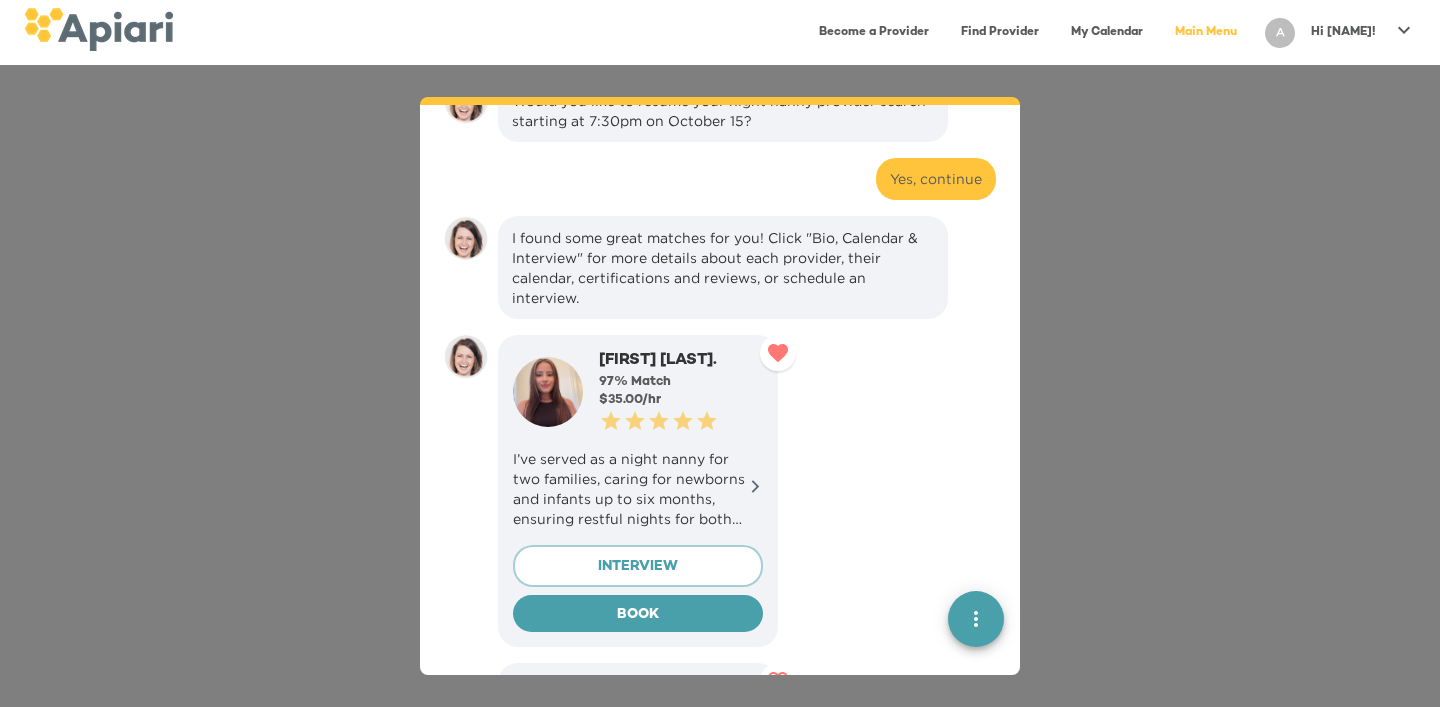 click on "Find Provider" at bounding box center (1000, 32) 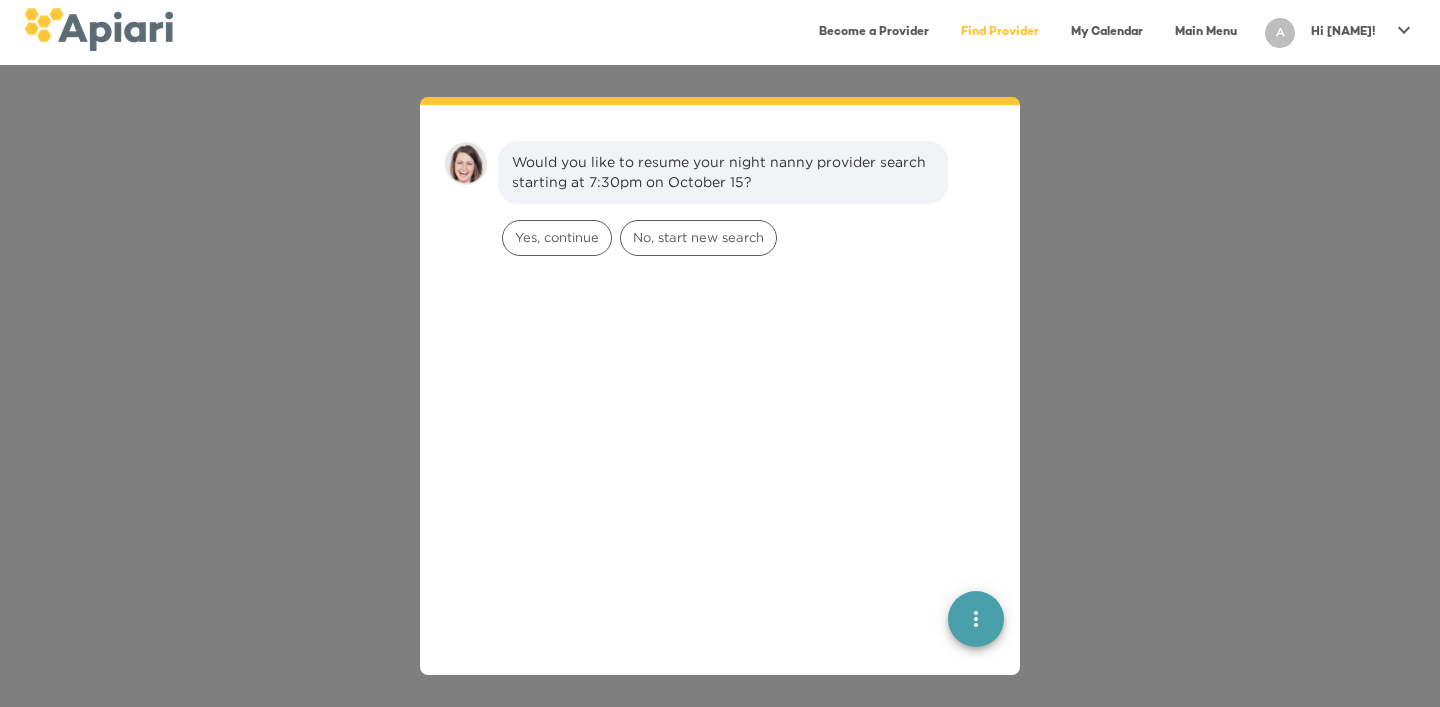 scroll, scrollTop: 28, scrollLeft: 0, axis: vertical 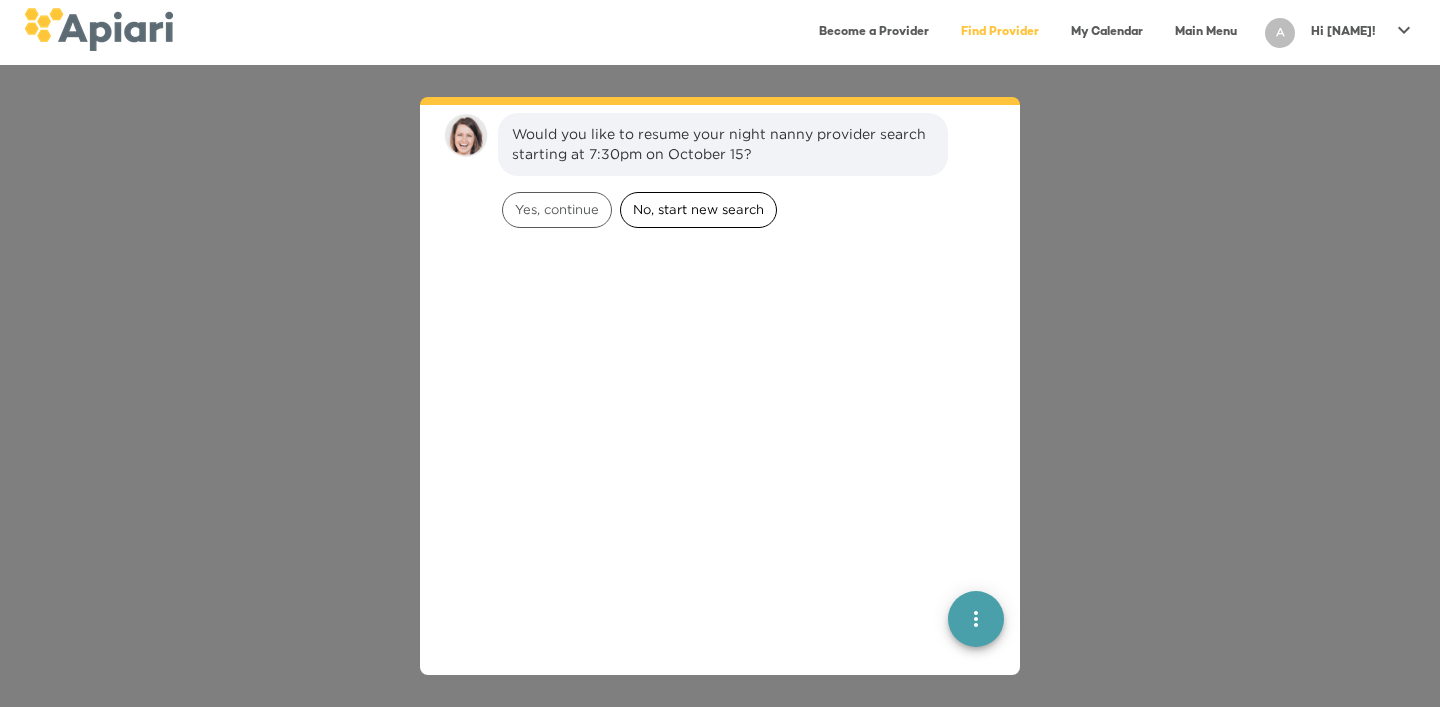 click on "No, start new search" at bounding box center (698, 209) 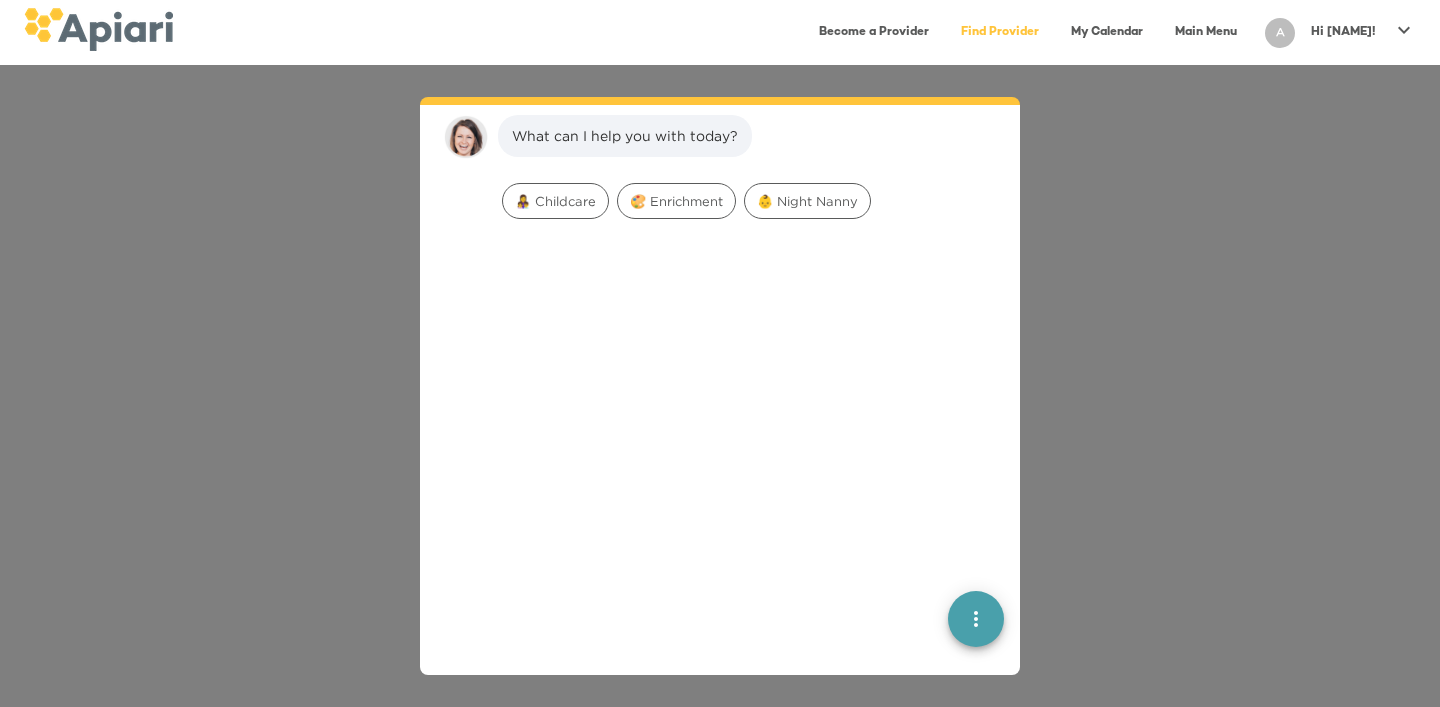 scroll, scrollTop: 165, scrollLeft: 0, axis: vertical 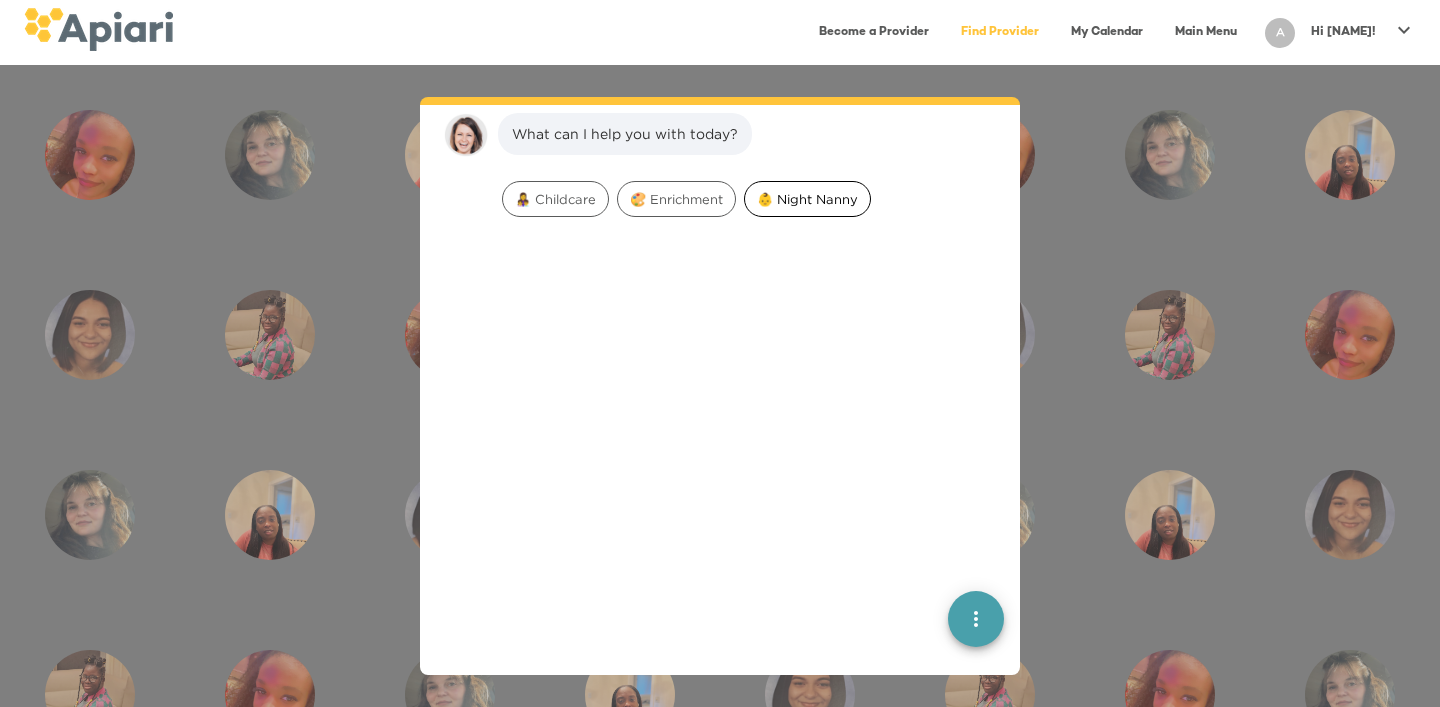 click on "👶 Night Nanny" at bounding box center (807, 199) 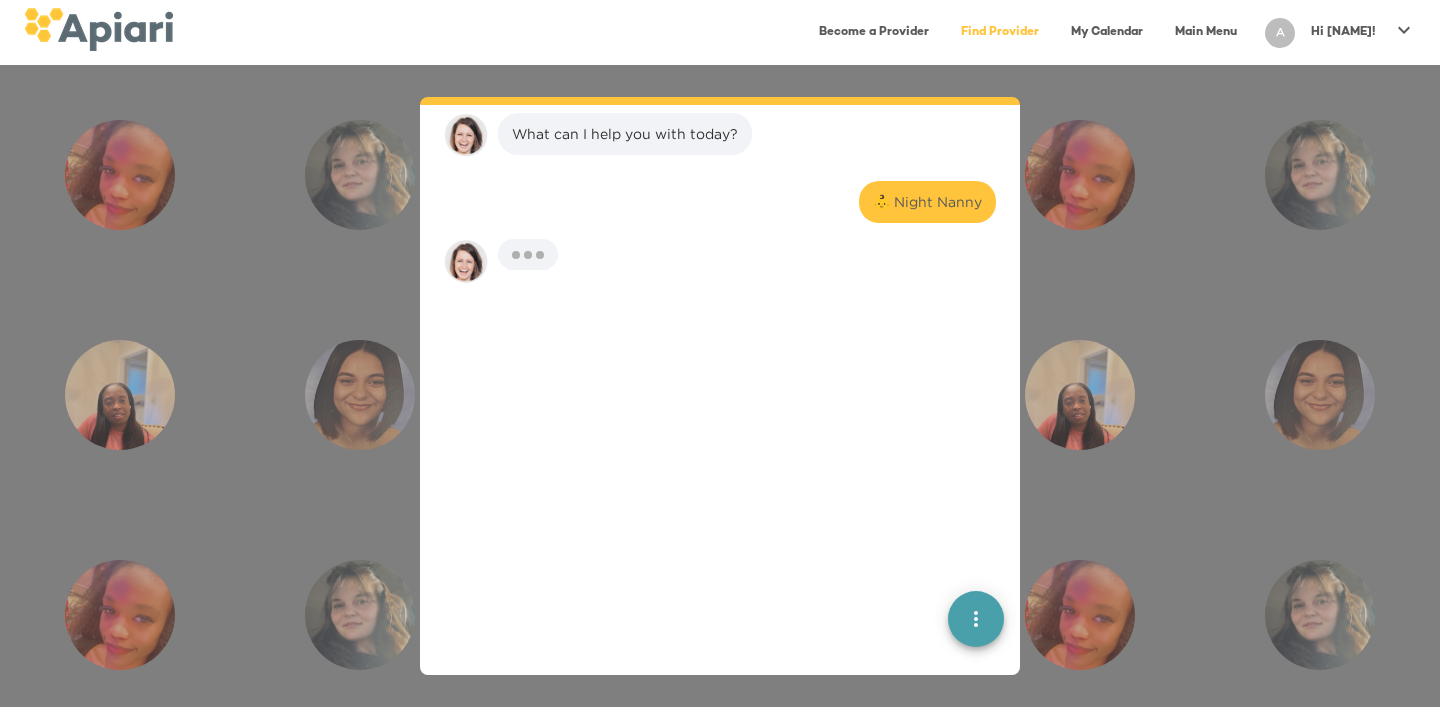 scroll, scrollTop: 291, scrollLeft: 0, axis: vertical 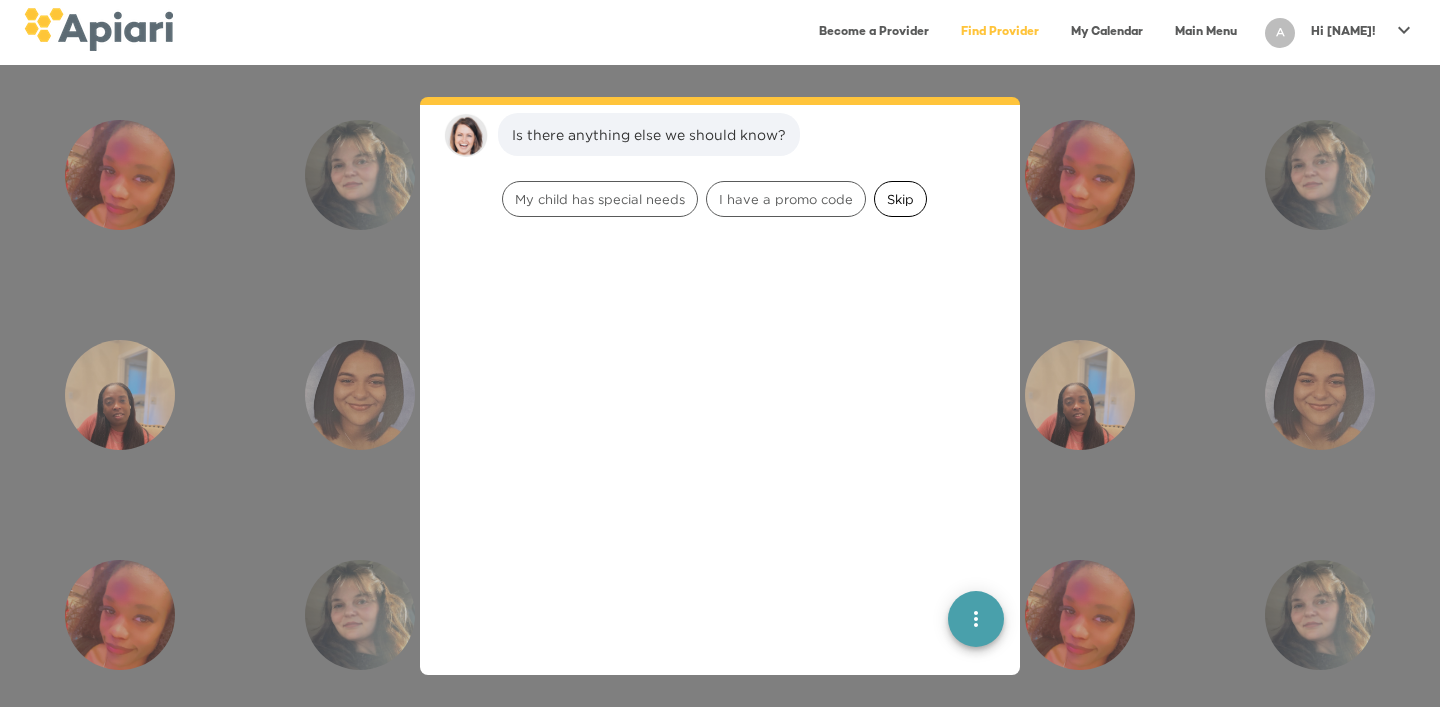 click on "Skip" at bounding box center [900, 199] 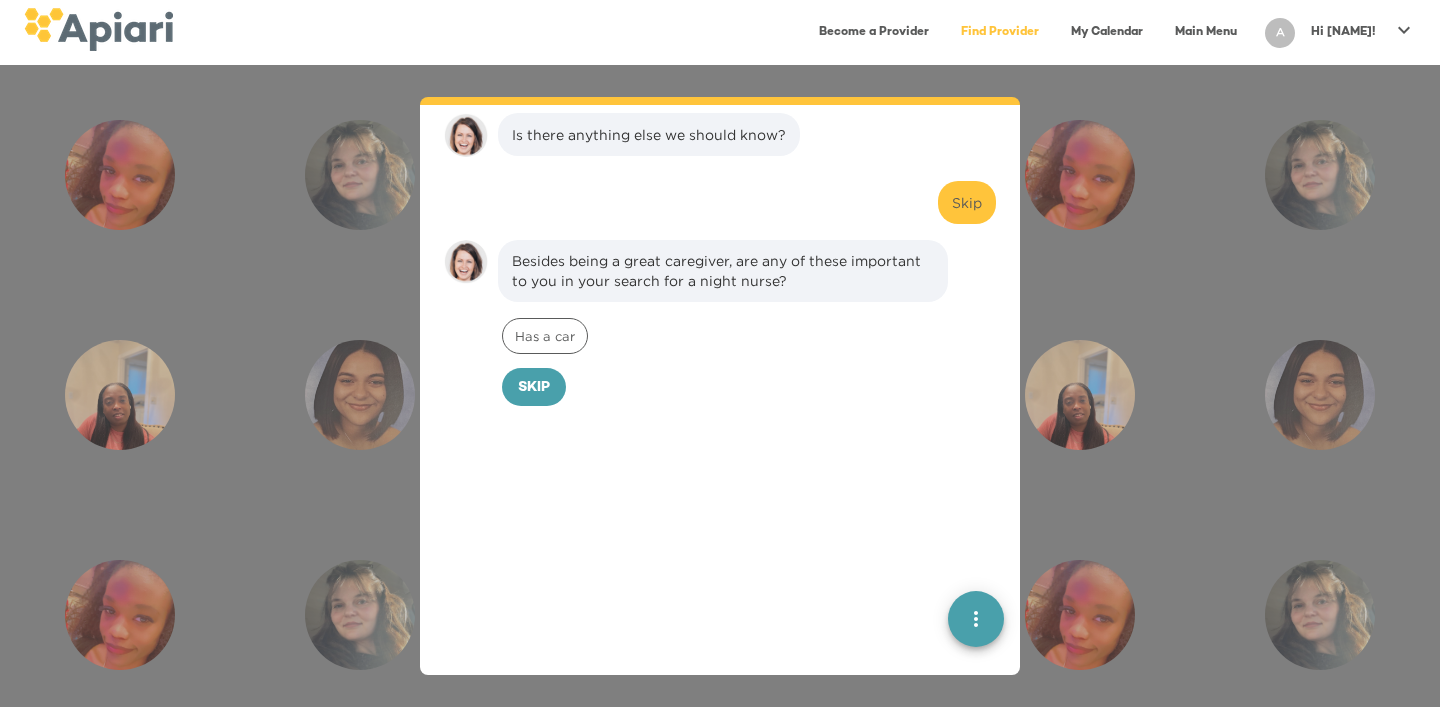 scroll, scrollTop: 418, scrollLeft: 0, axis: vertical 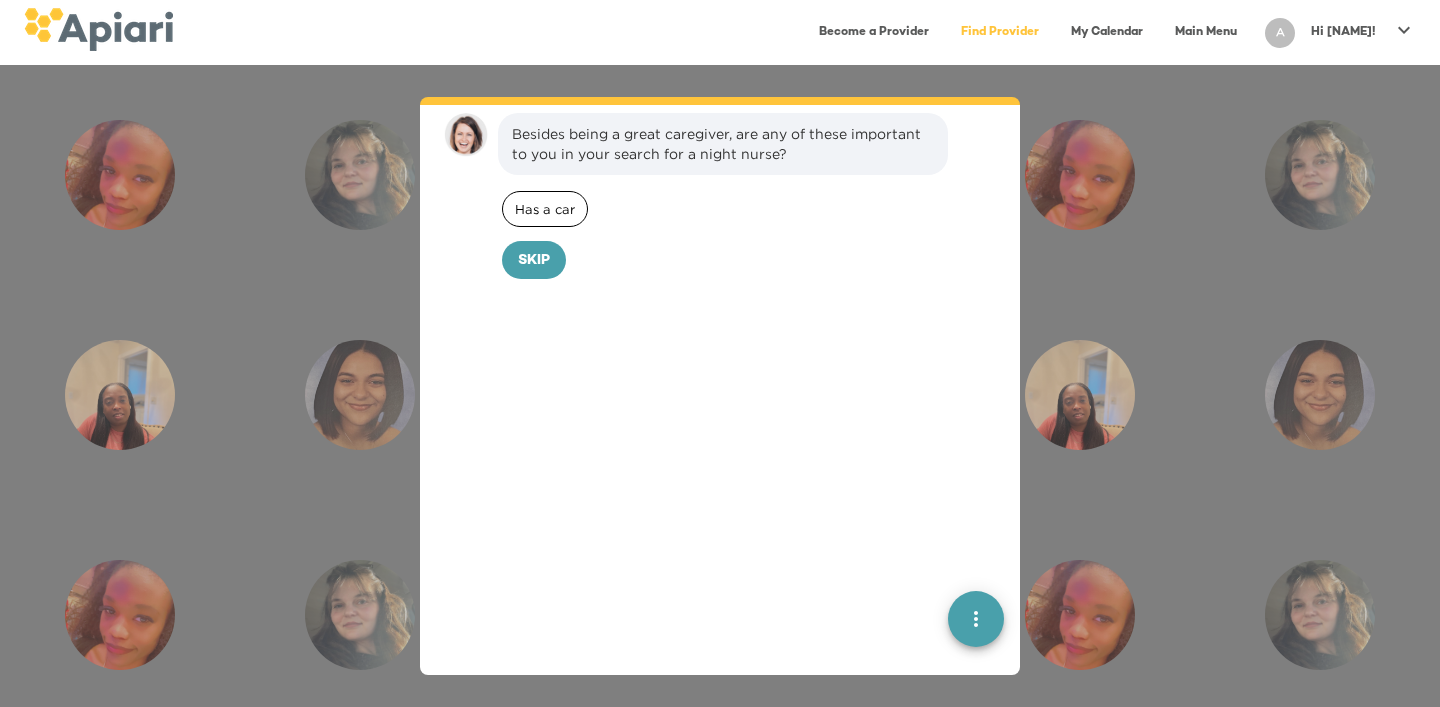 click on "Has a car" at bounding box center (545, 209) 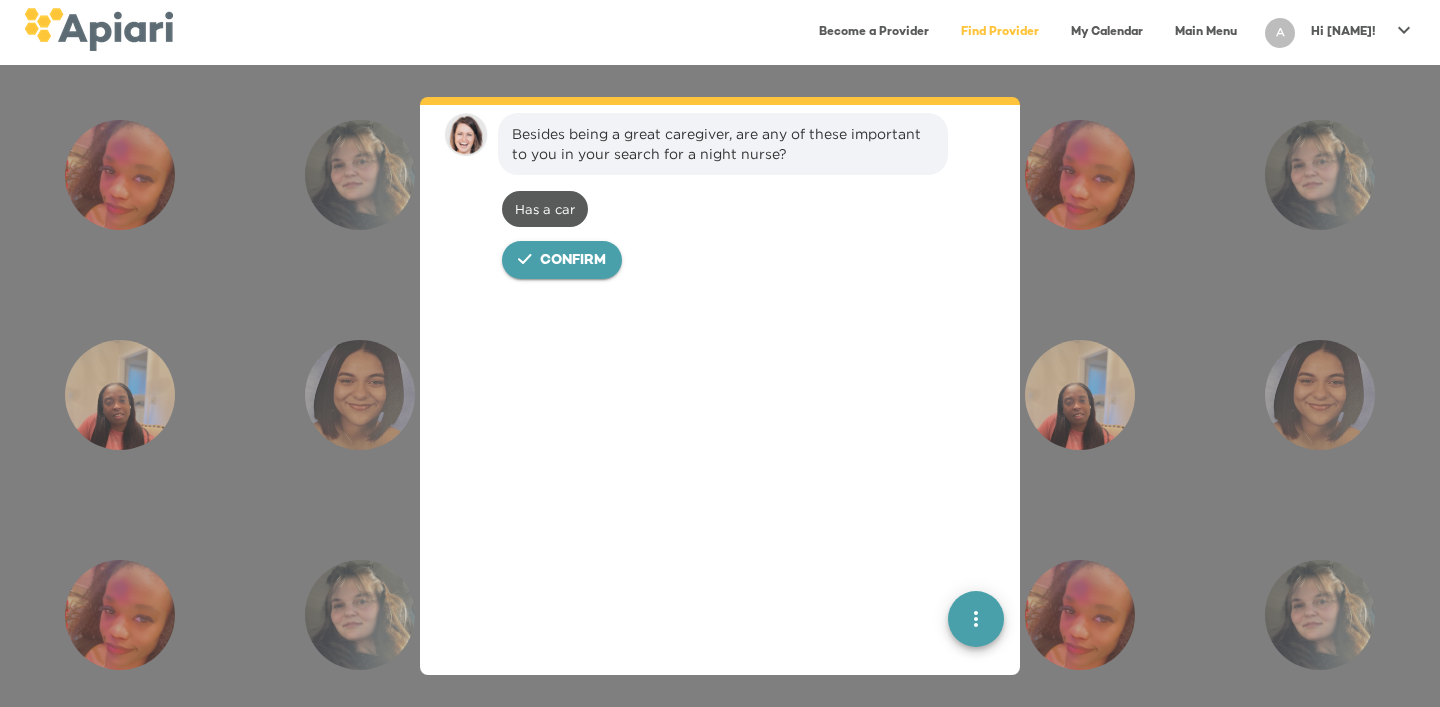click on "Confirm" at bounding box center [573, 261] 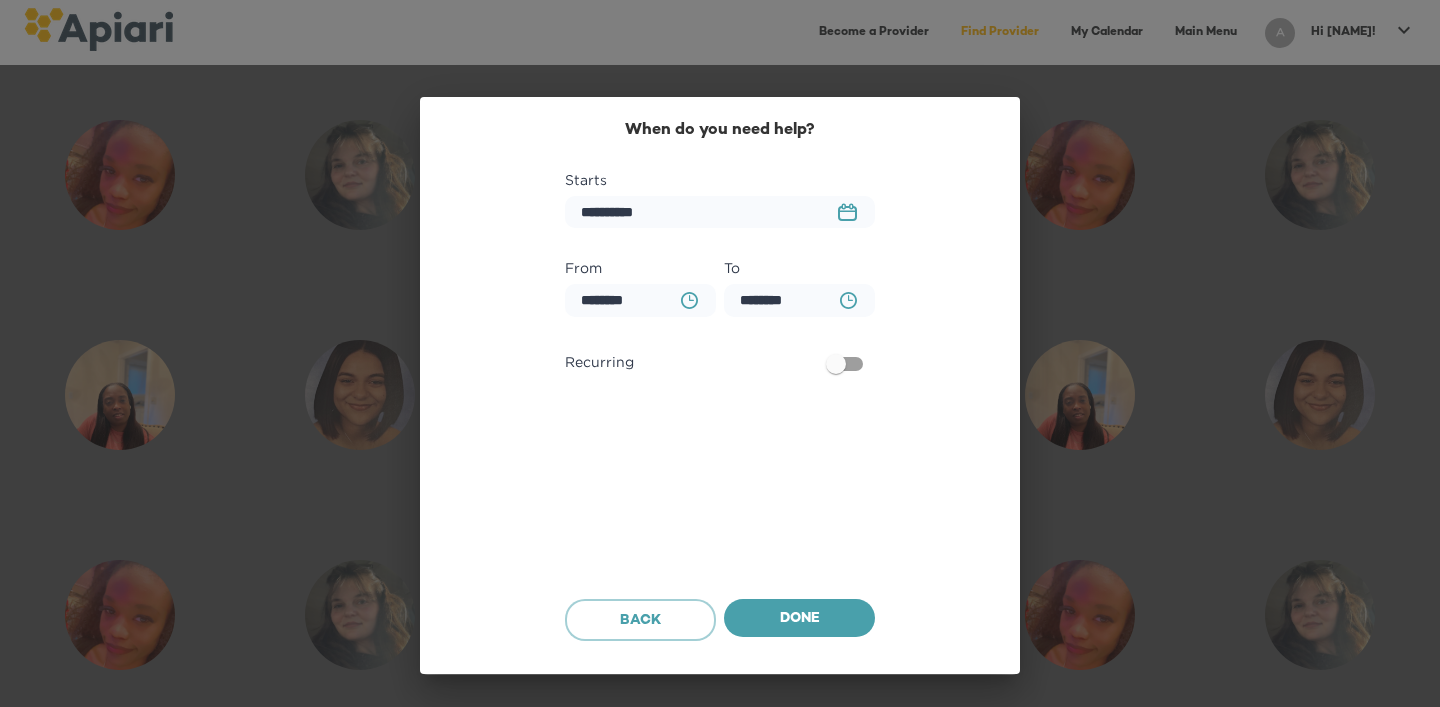 scroll, scrollTop: 554, scrollLeft: 0, axis: vertical 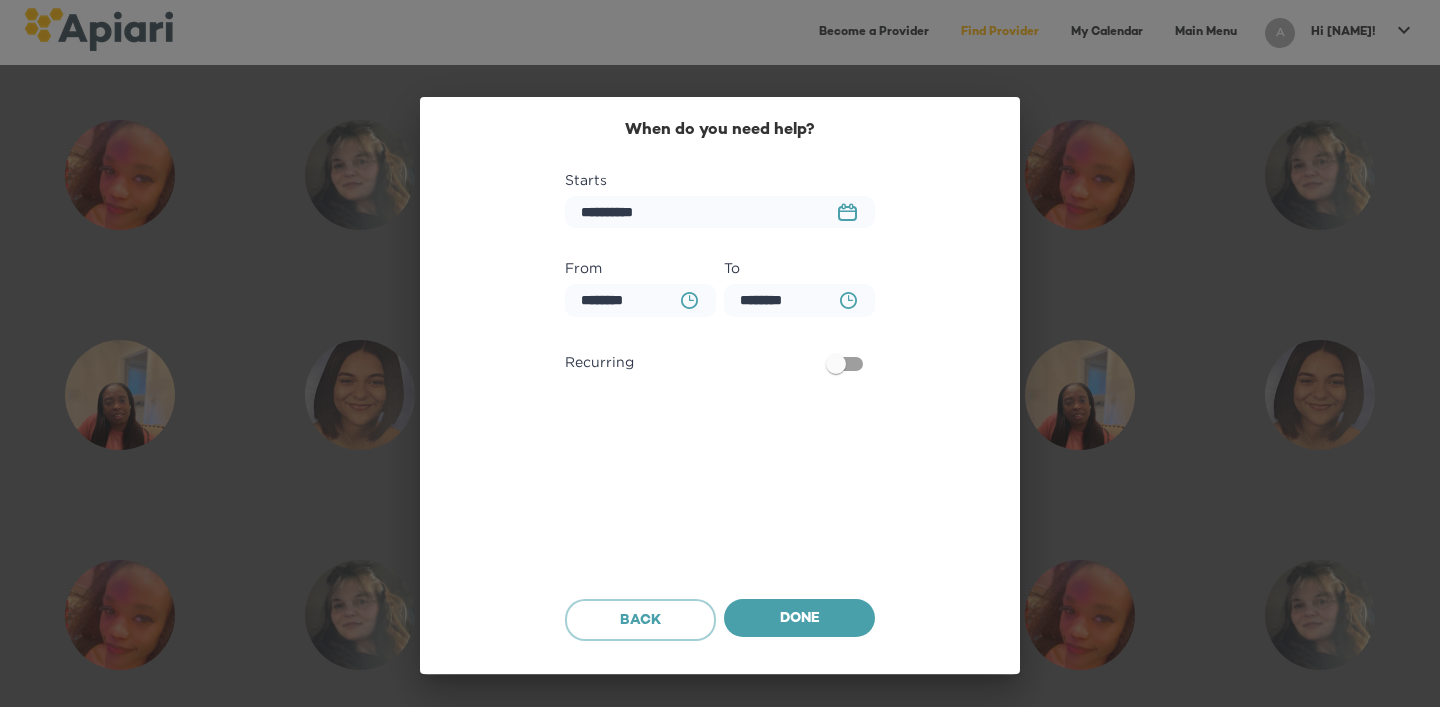 click on "[UUID] Created with sketchtool." 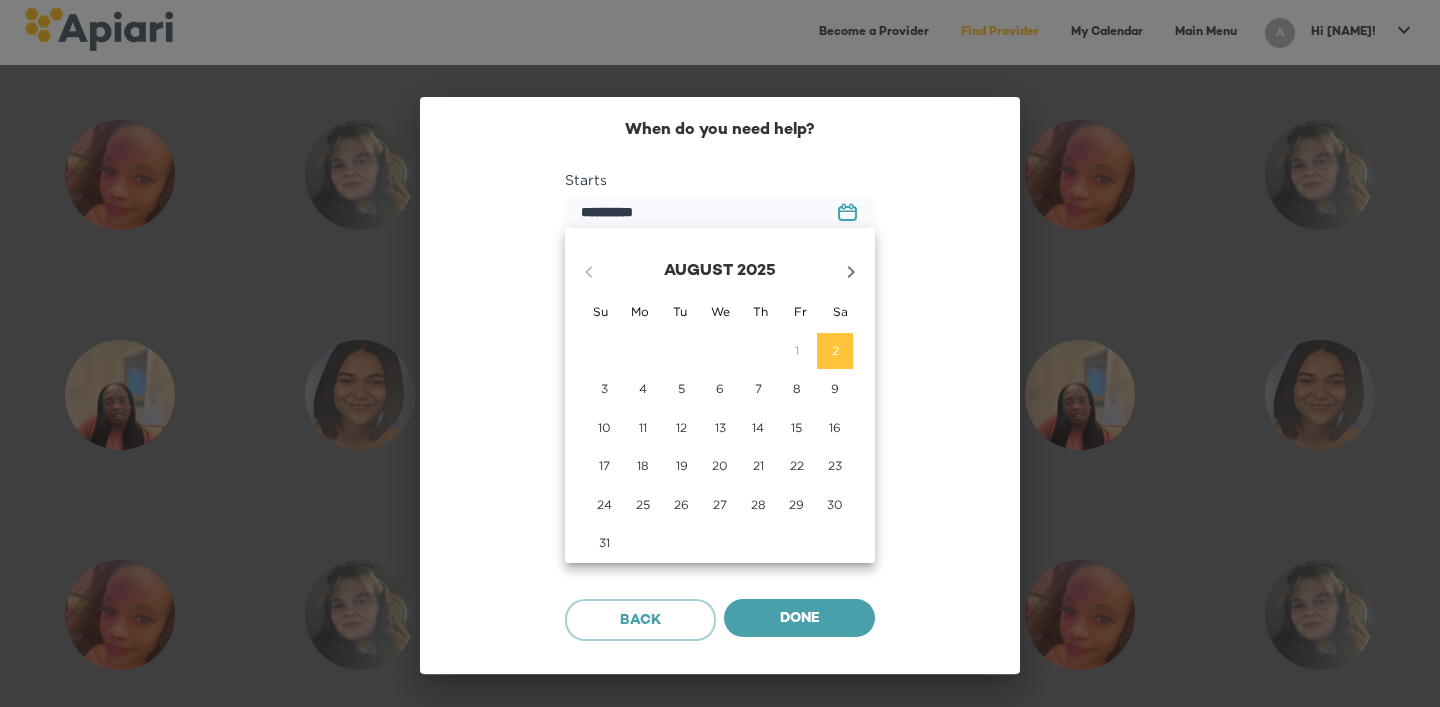 click 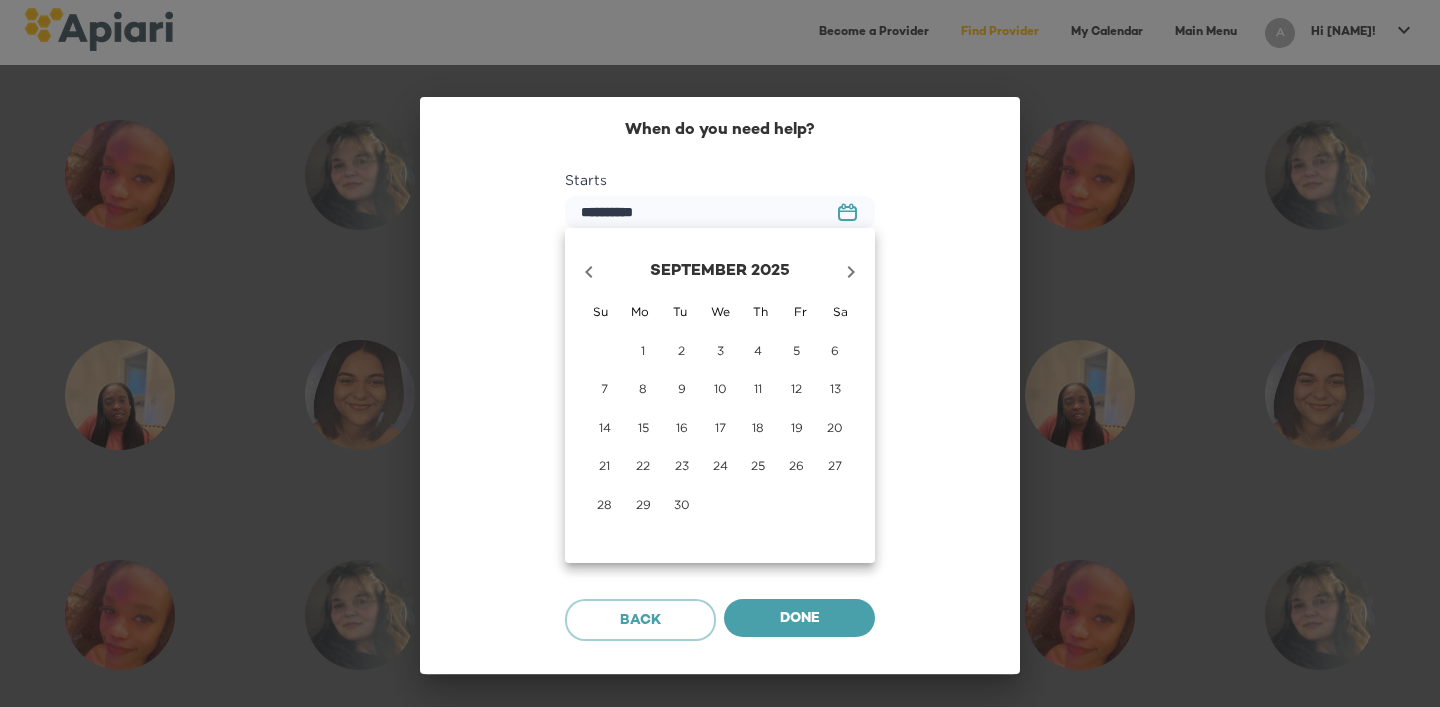 click 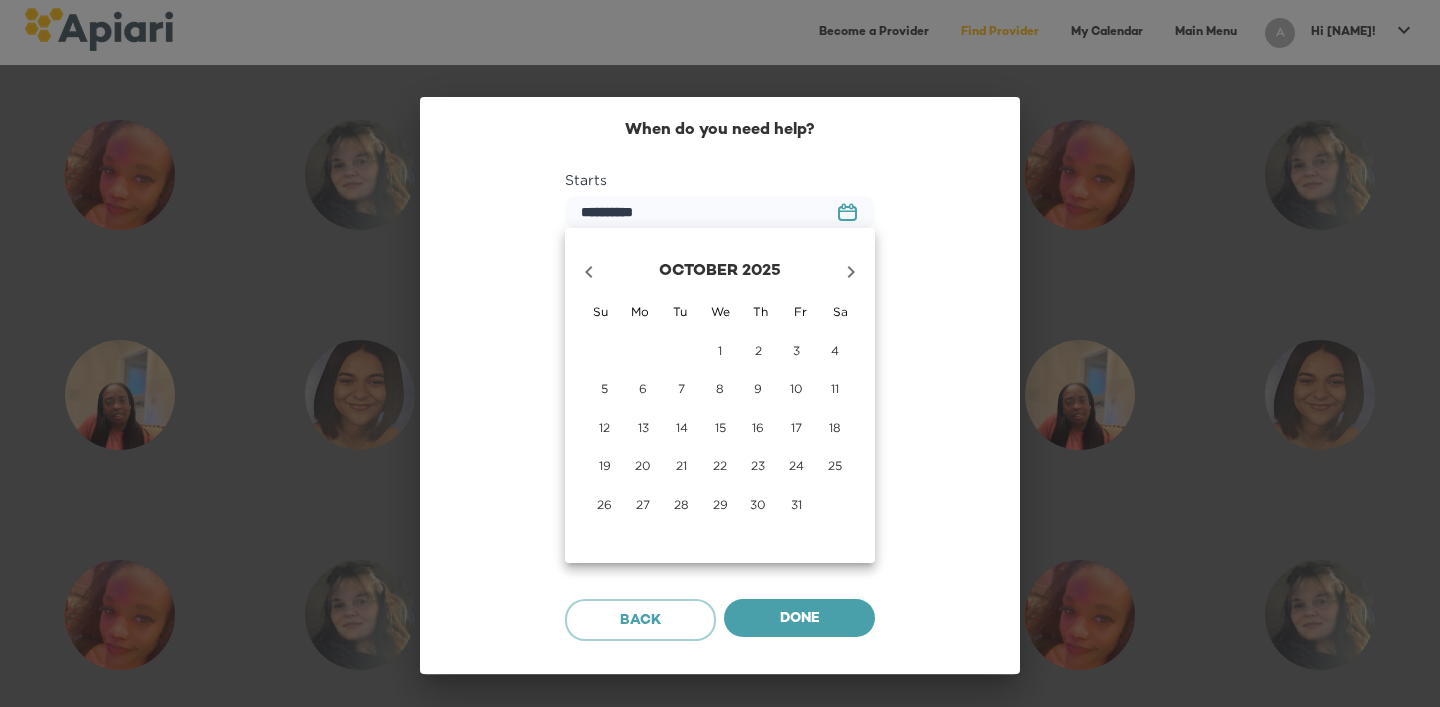 click on "15" at bounding box center [720, 427] 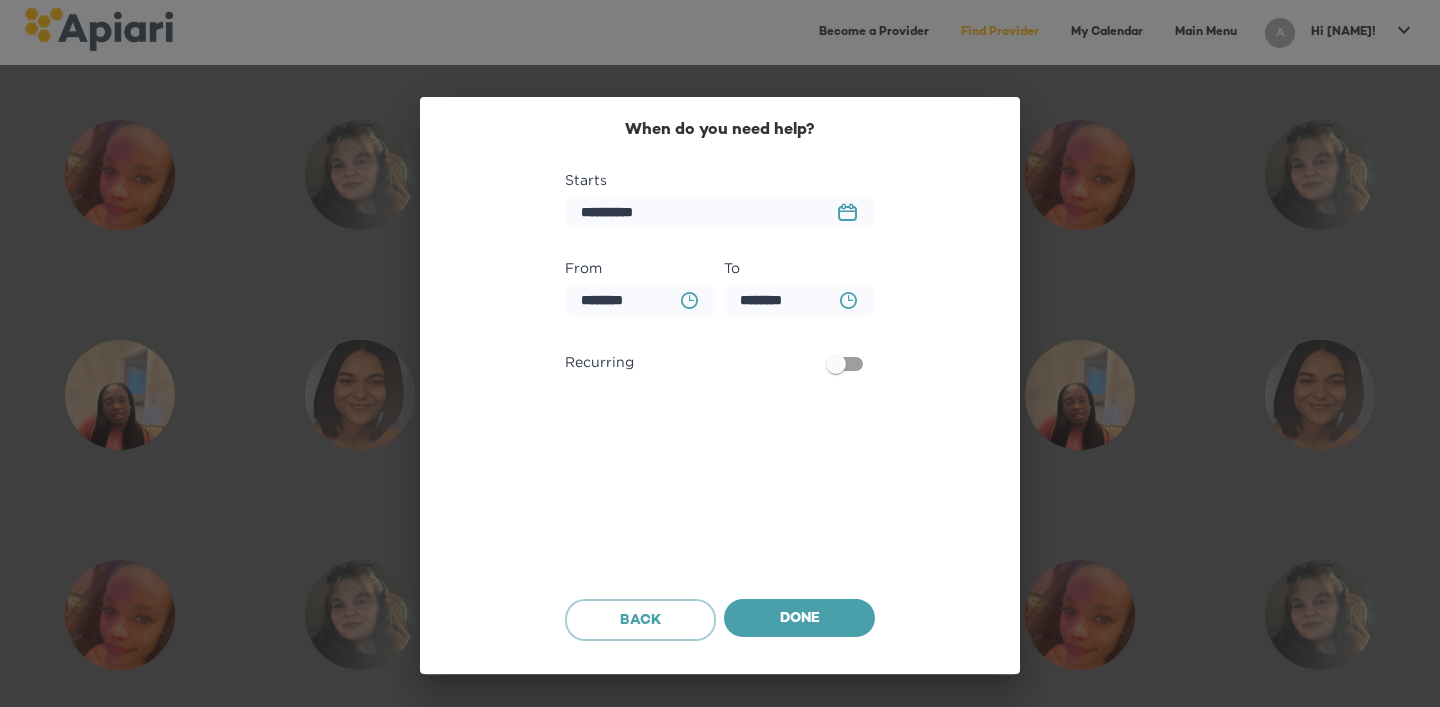 click on "[UUID] Created with sketchtool." 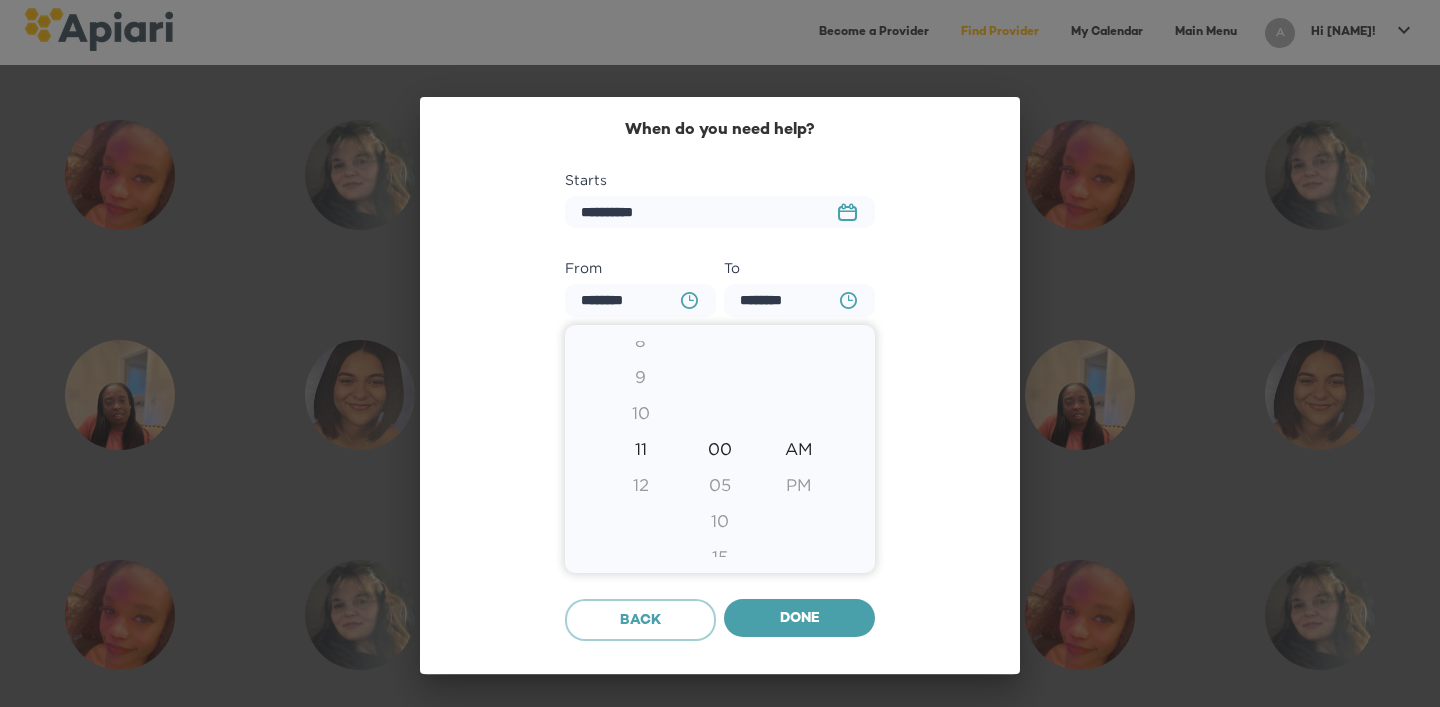 type on "********" 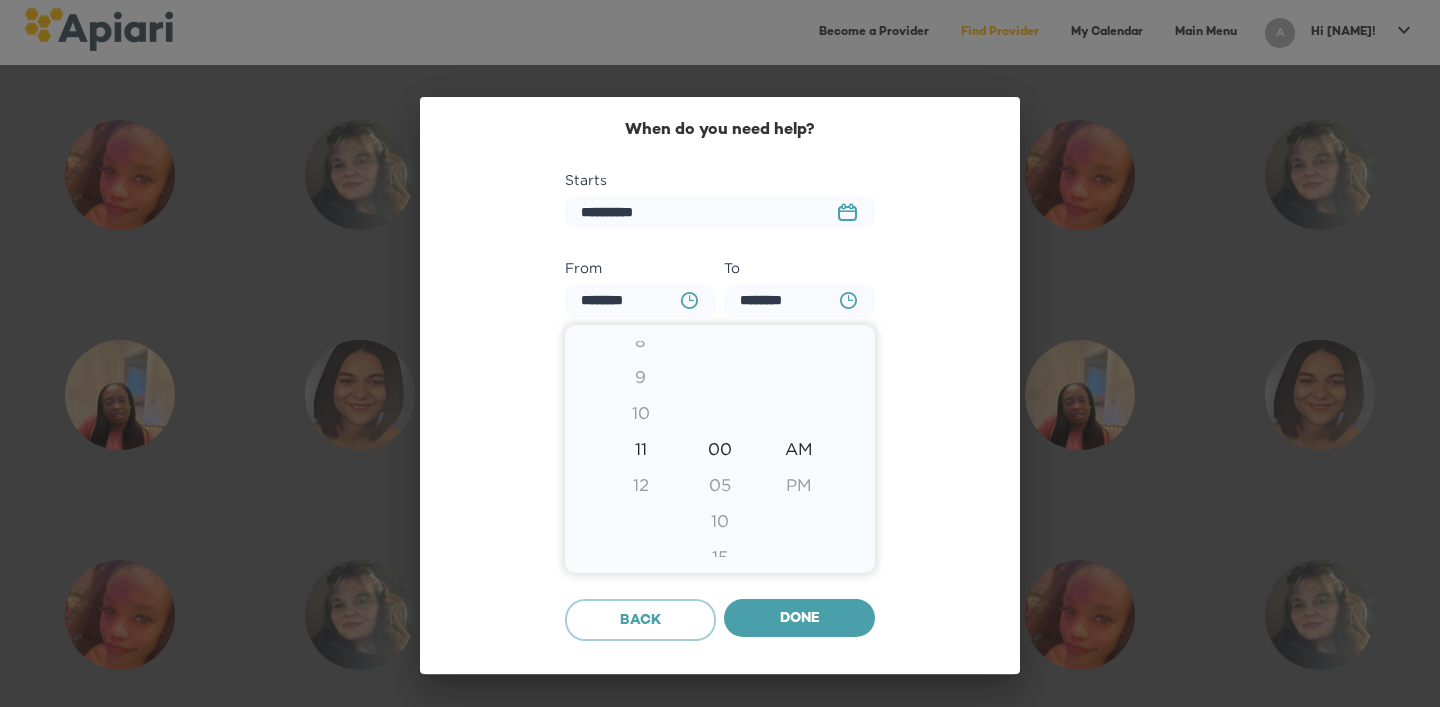type on "********" 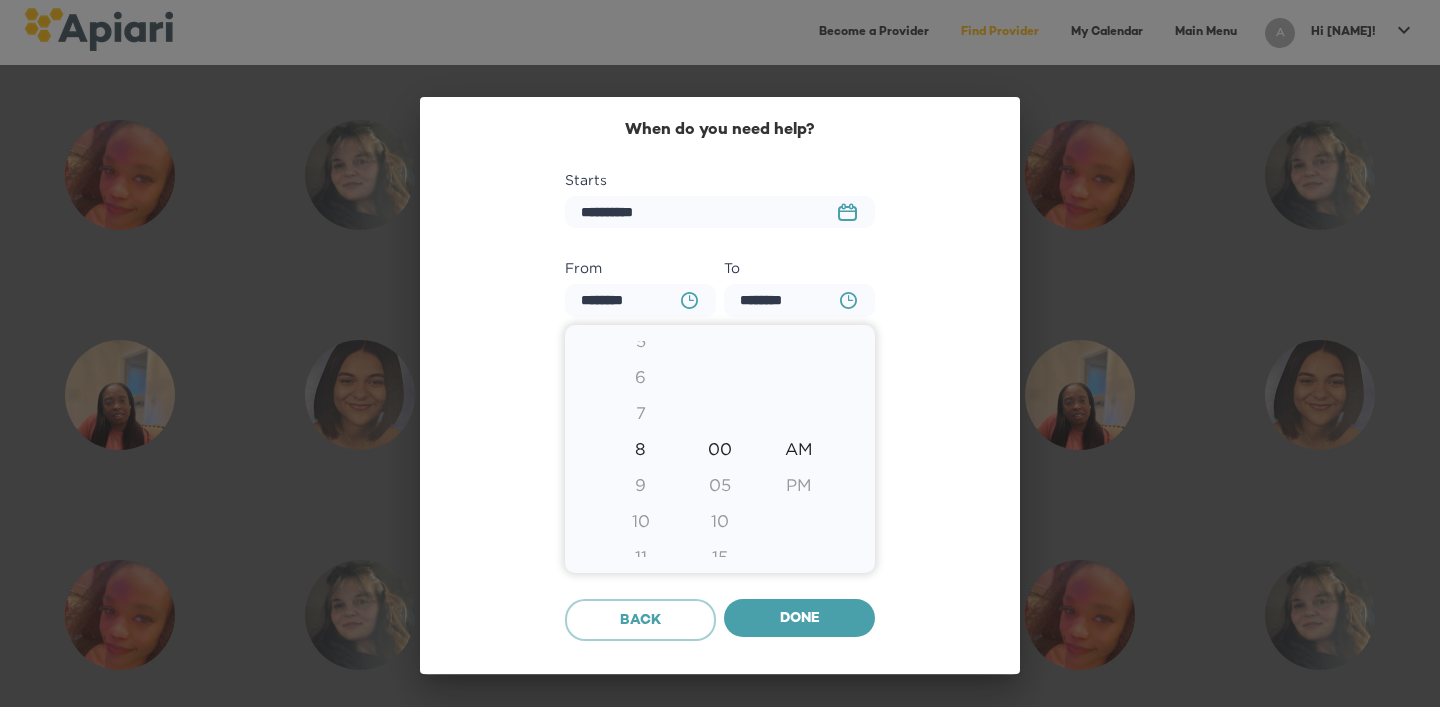 type on "********" 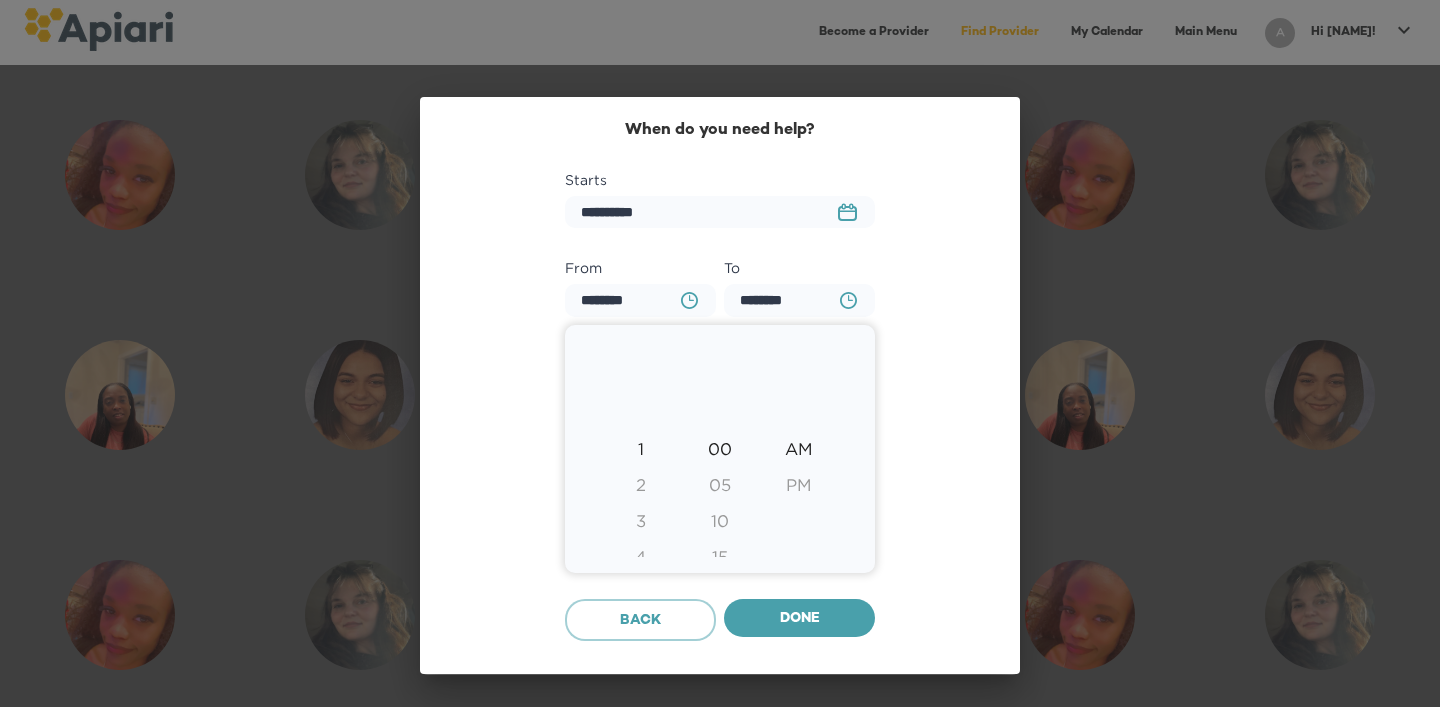 type on "********" 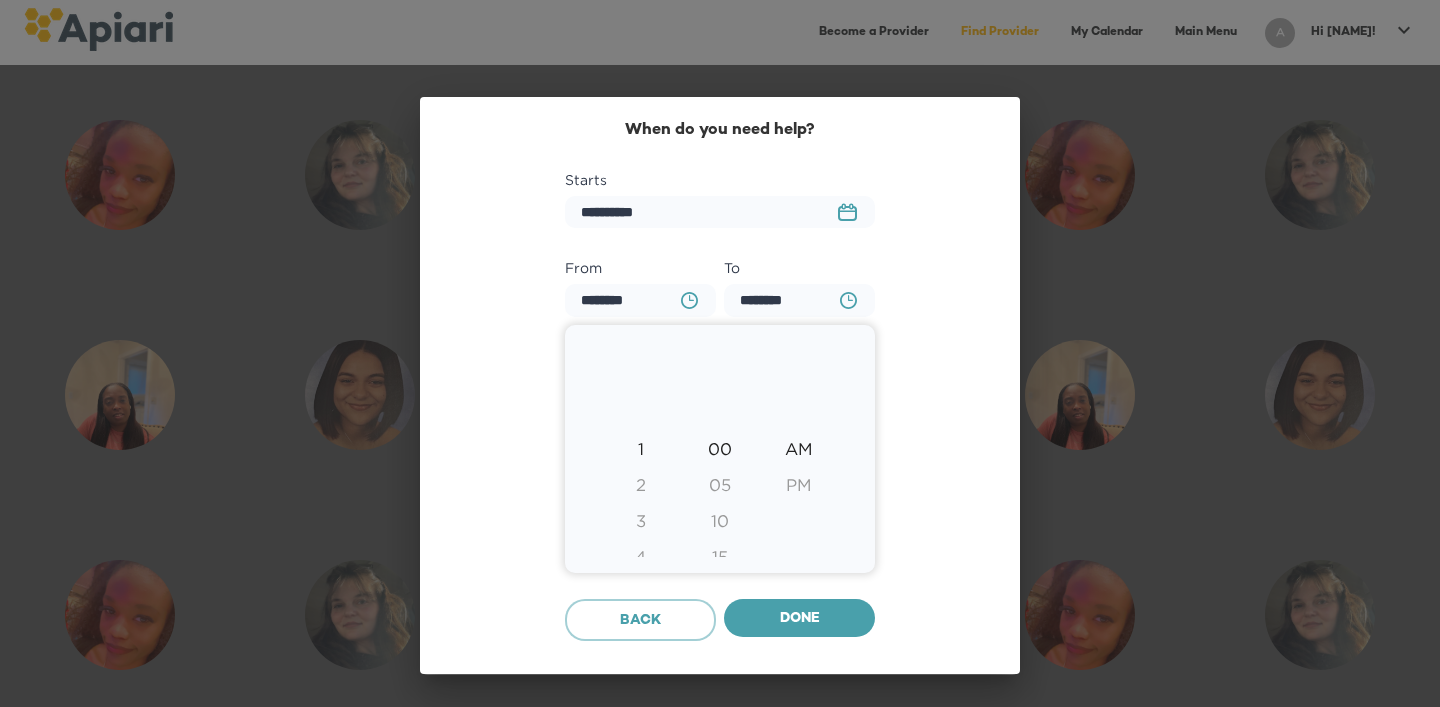 type on "********" 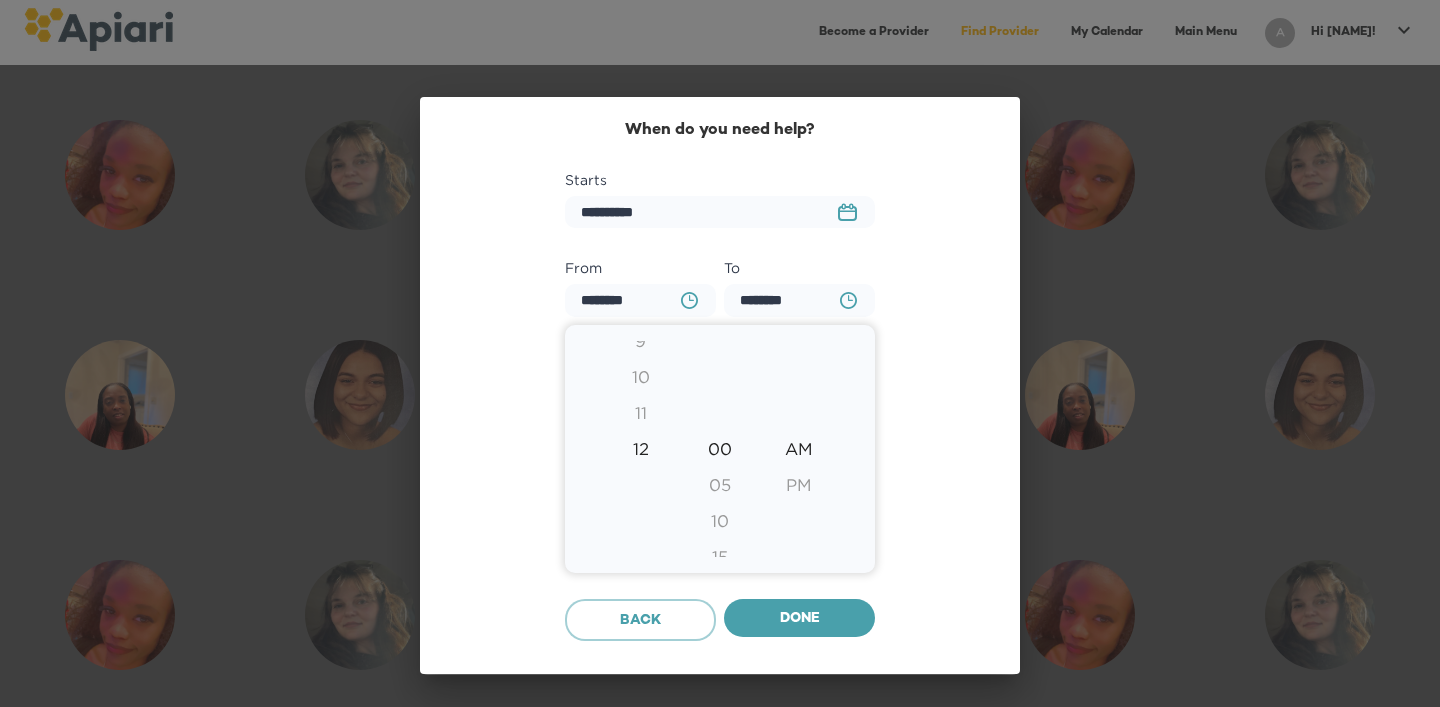 type on "********" 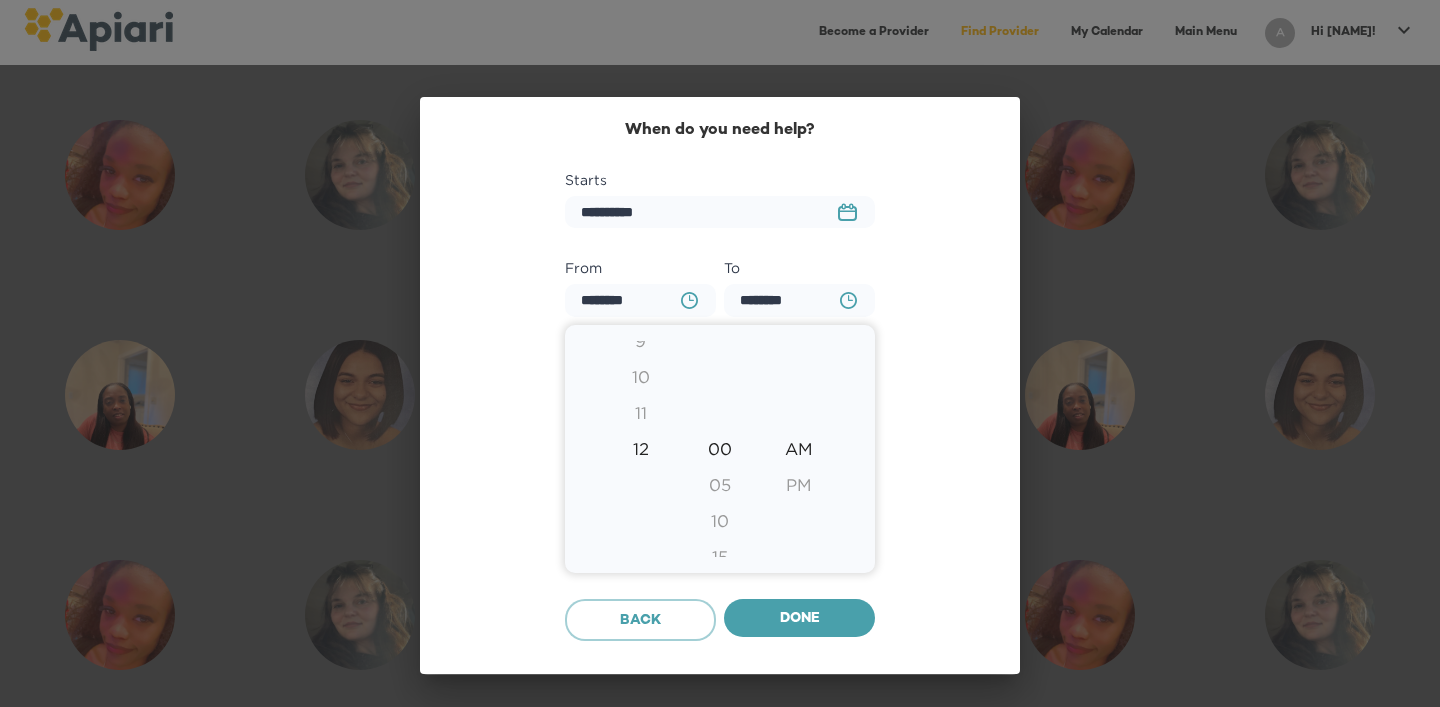 type on "********" 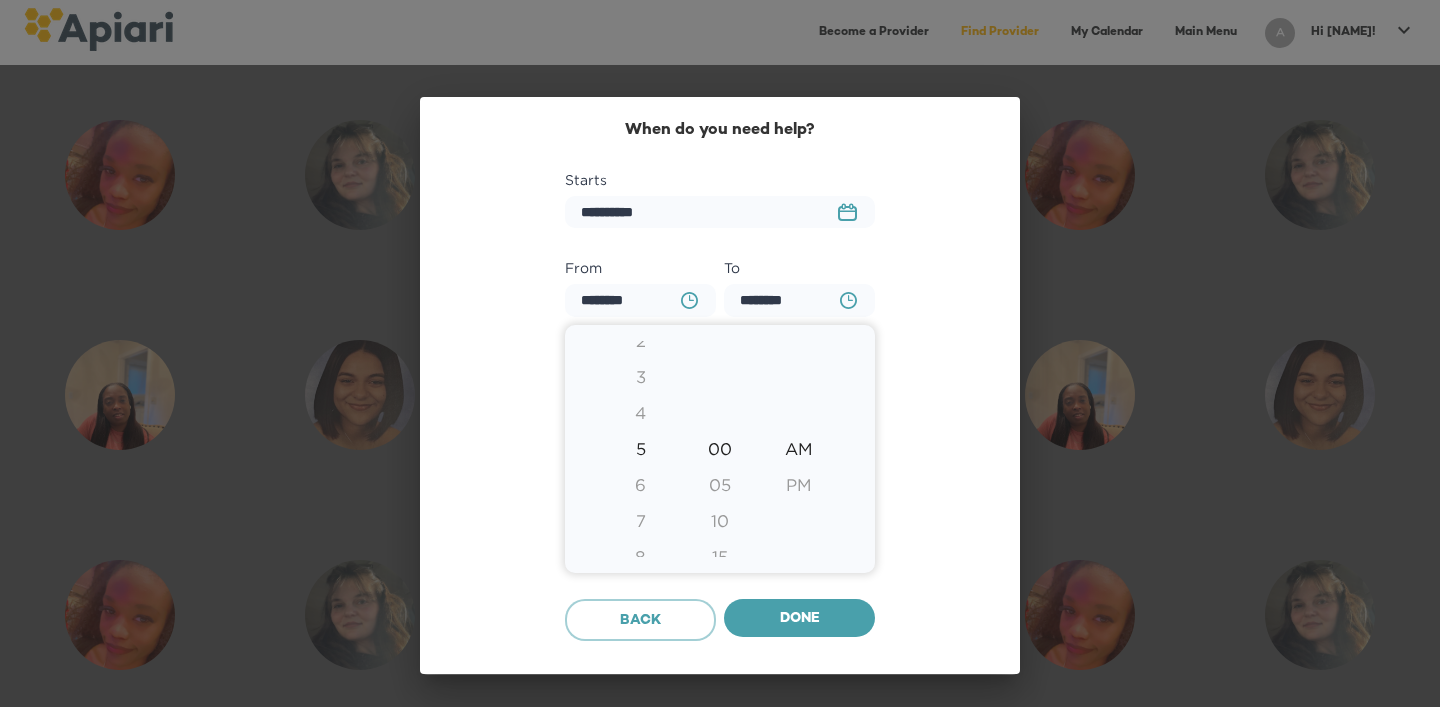 type on "********" 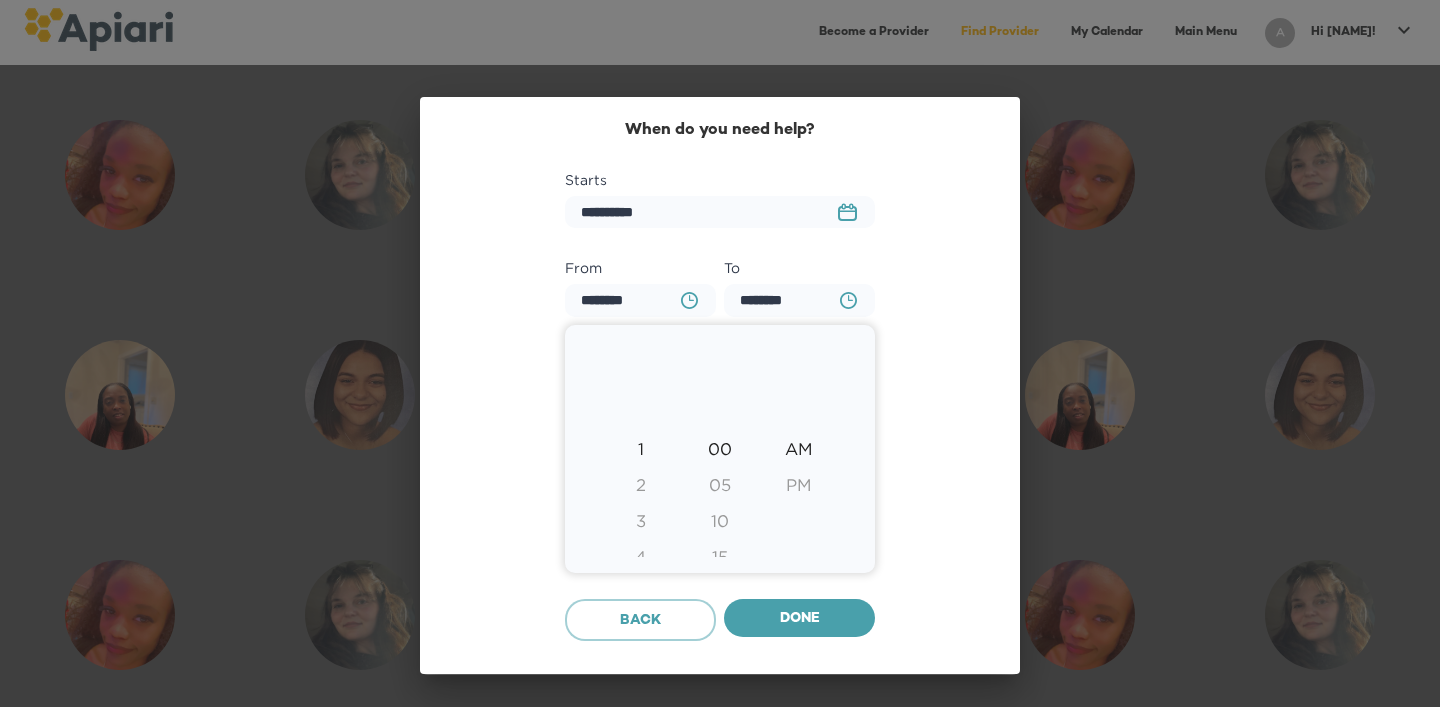 type on "********" 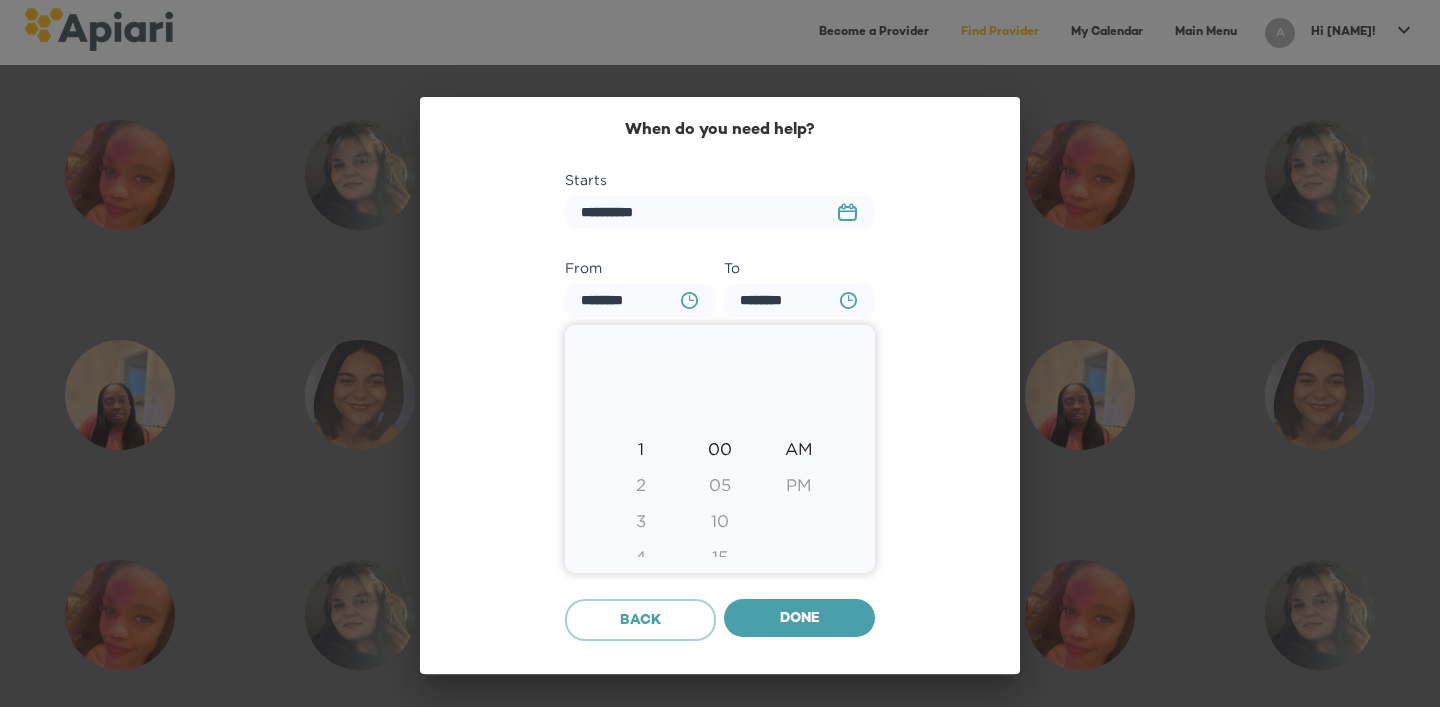 type on "********" 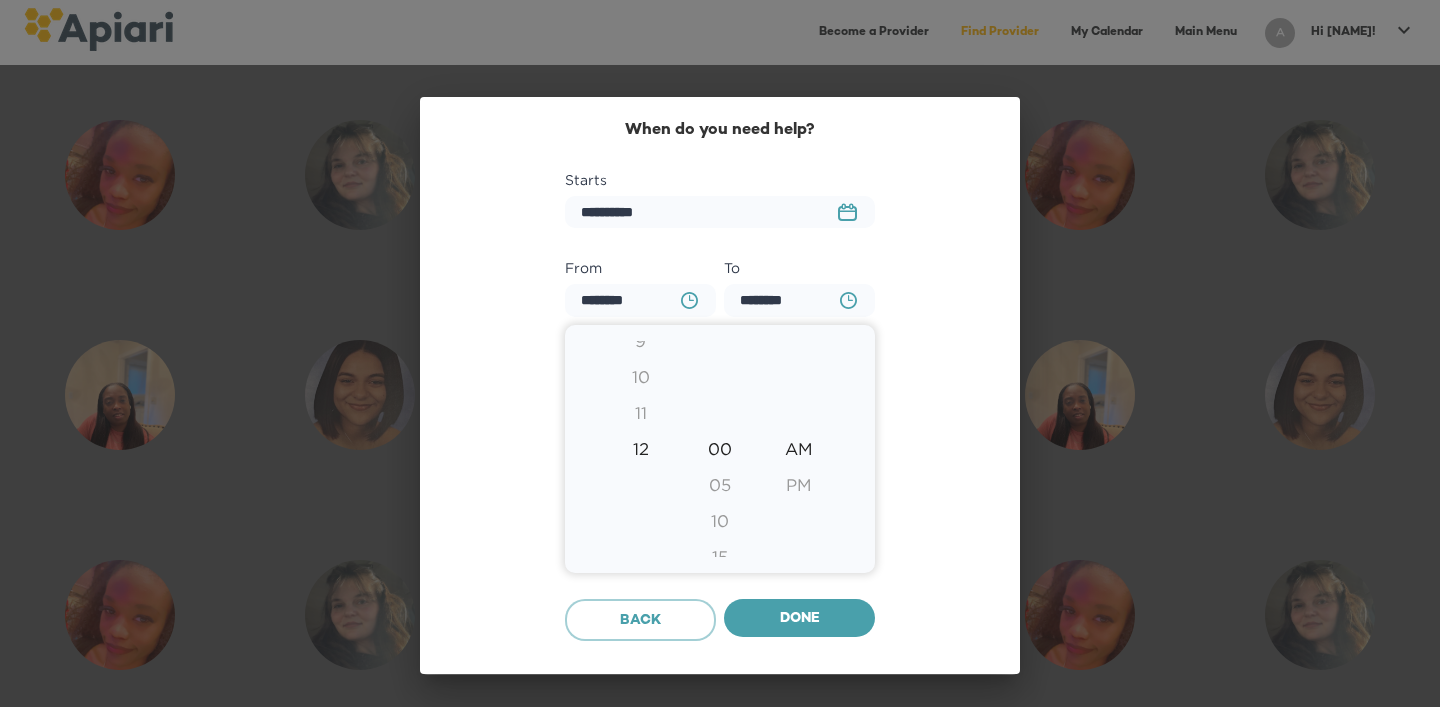 click on "10" at bounding box center (640, 377) 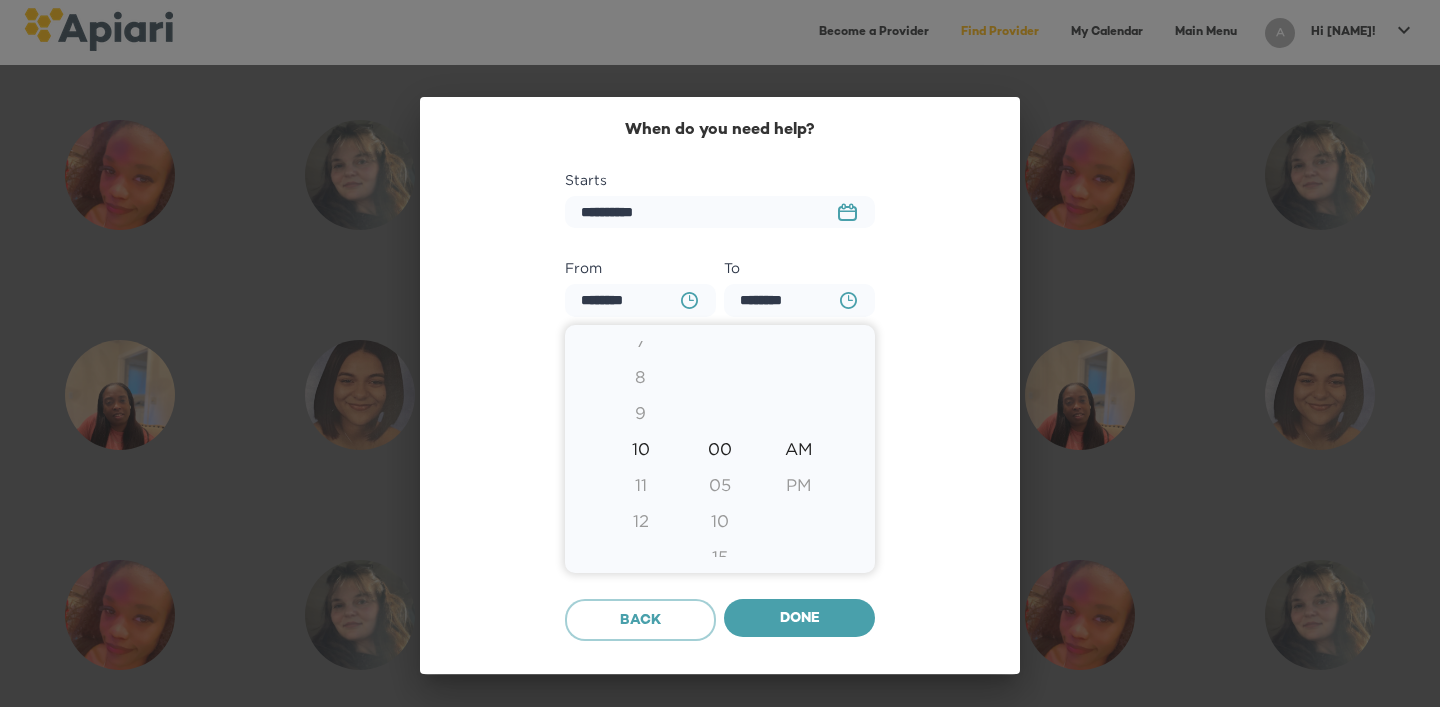 click on "8" at bounding box center [640, 377] 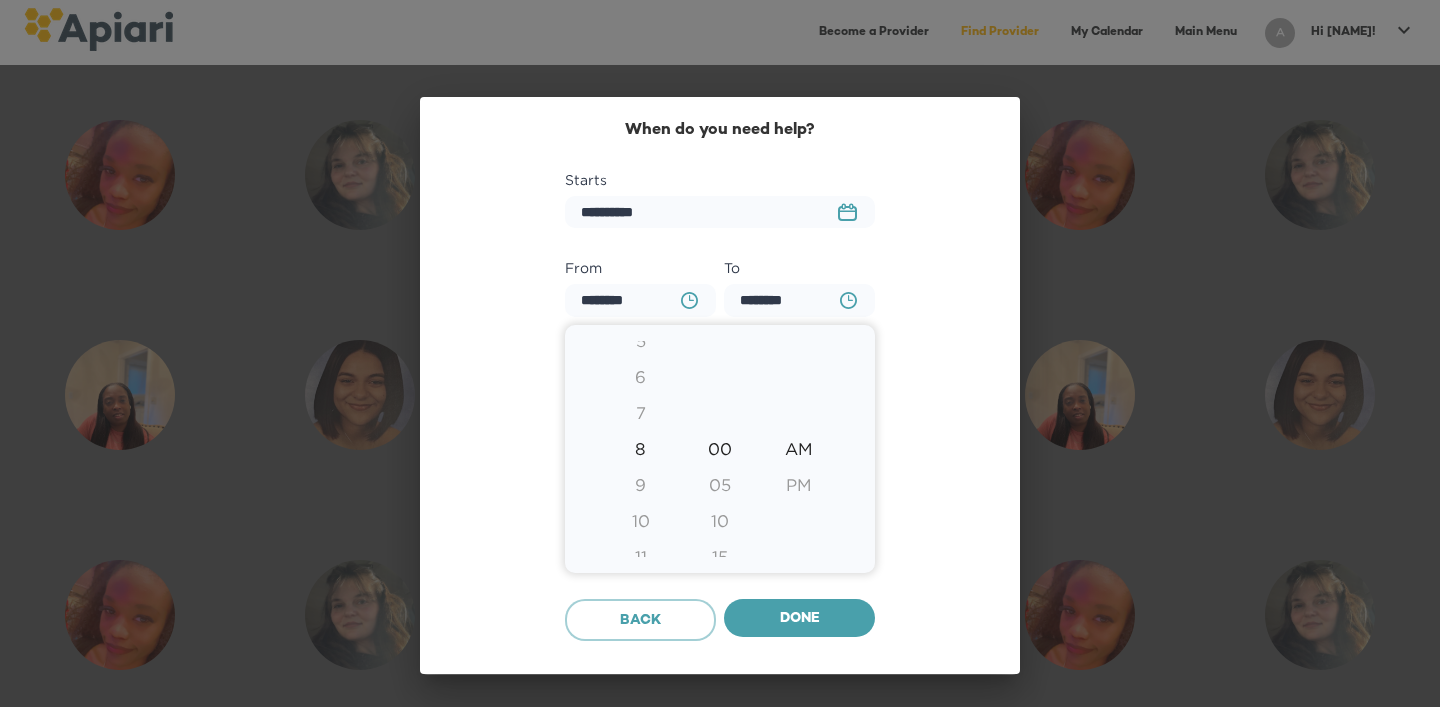 click on "7" at bounding box center (640, 413) 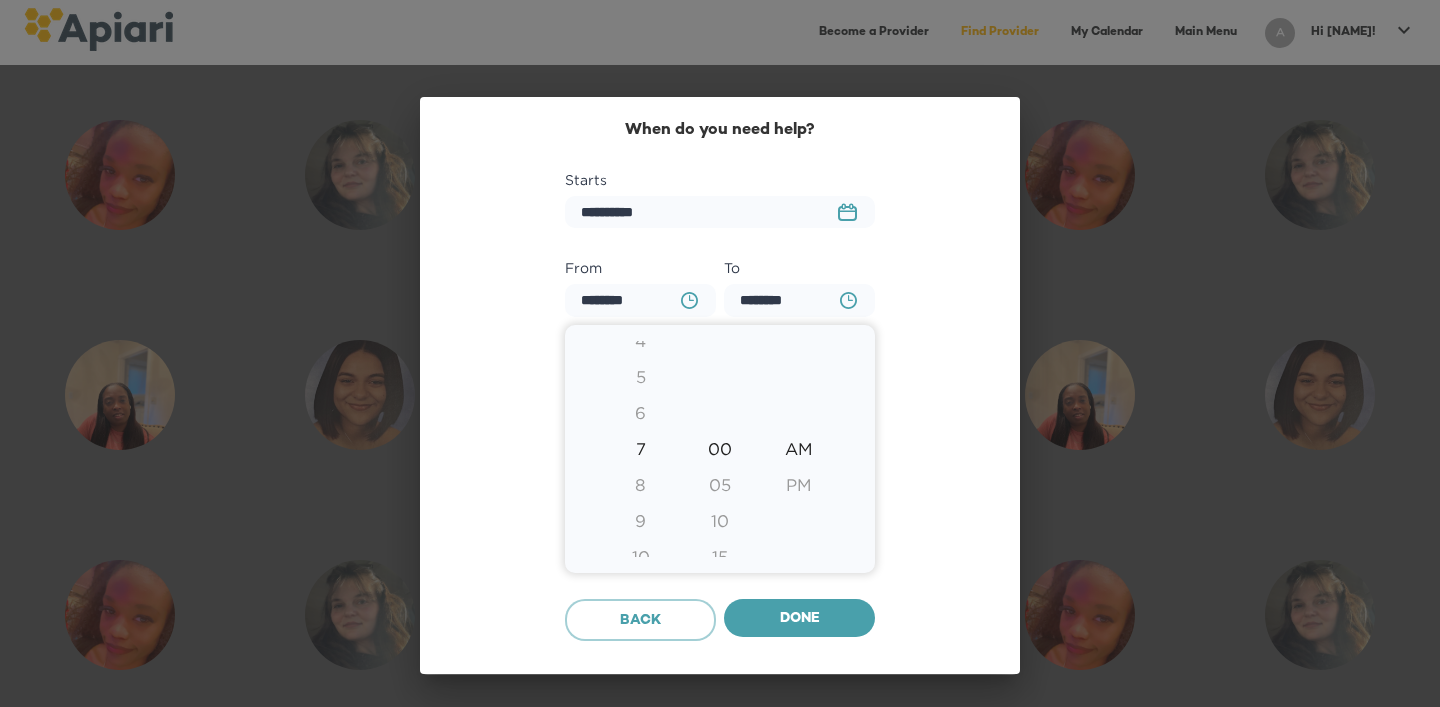 click on "10" at bounding box center [719, 521] 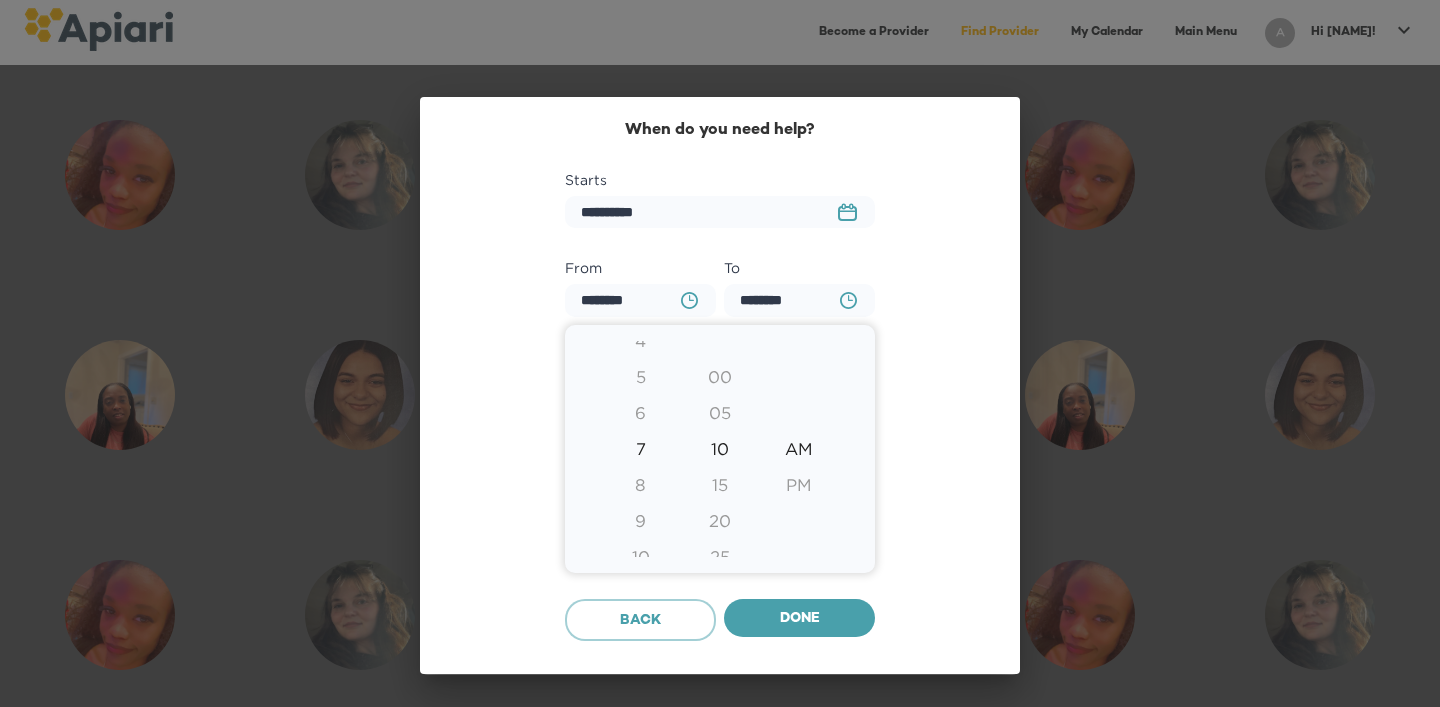 click on "20" at bounding box center [719, 521] 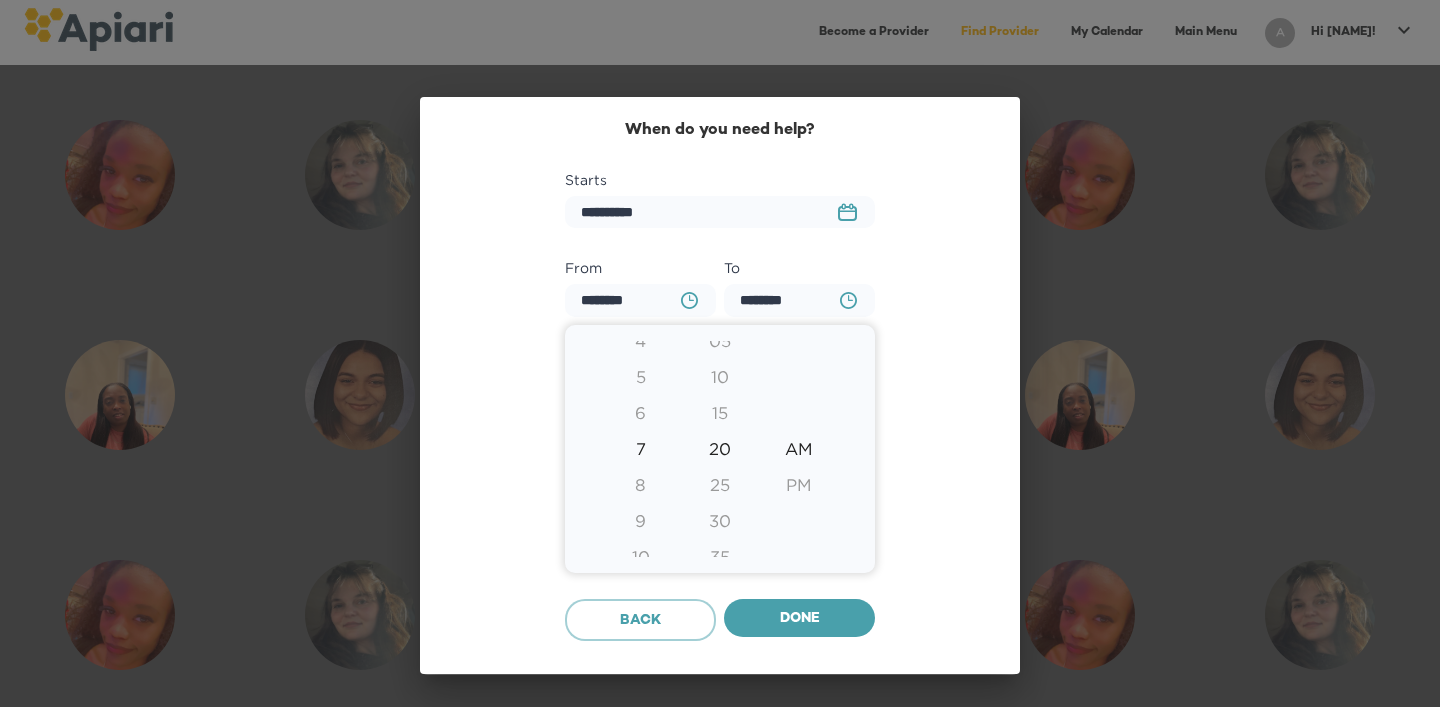click on "30" at bounding box center (719, 521) 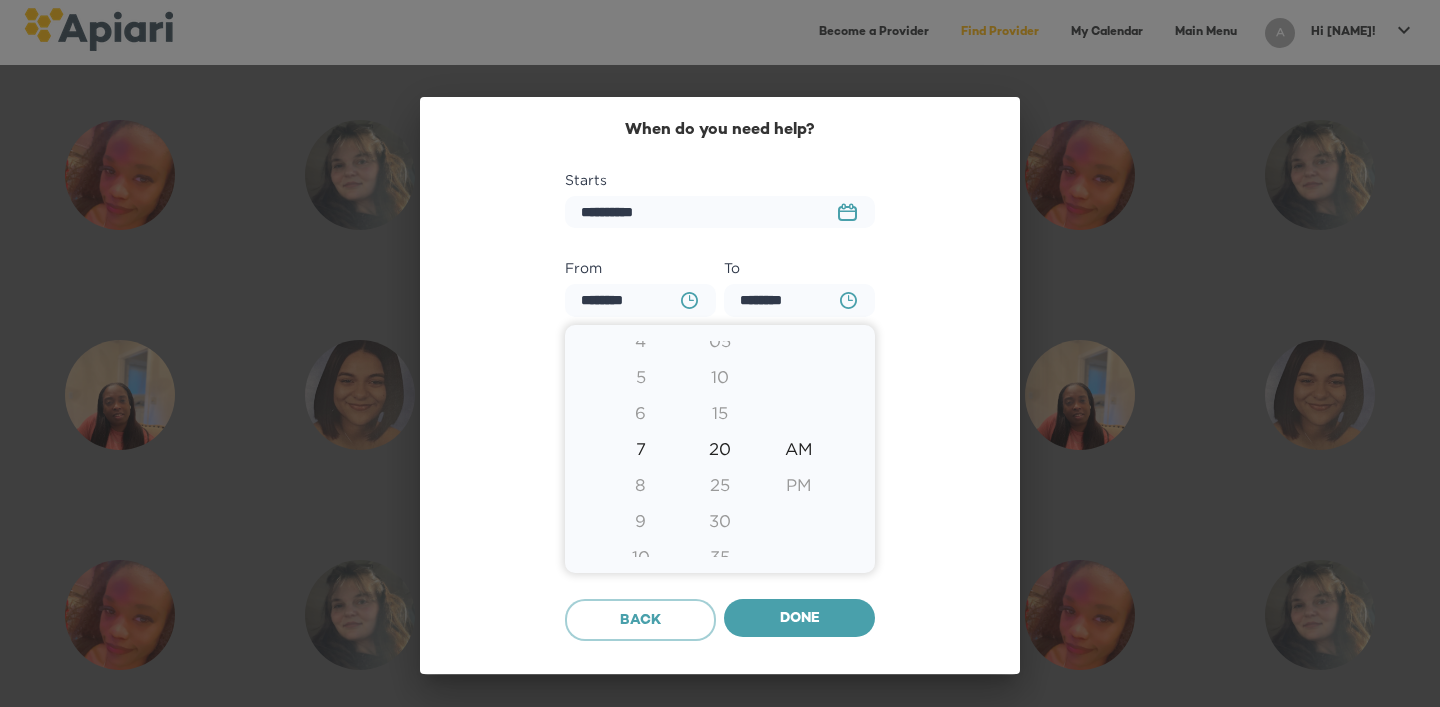 type on "********" 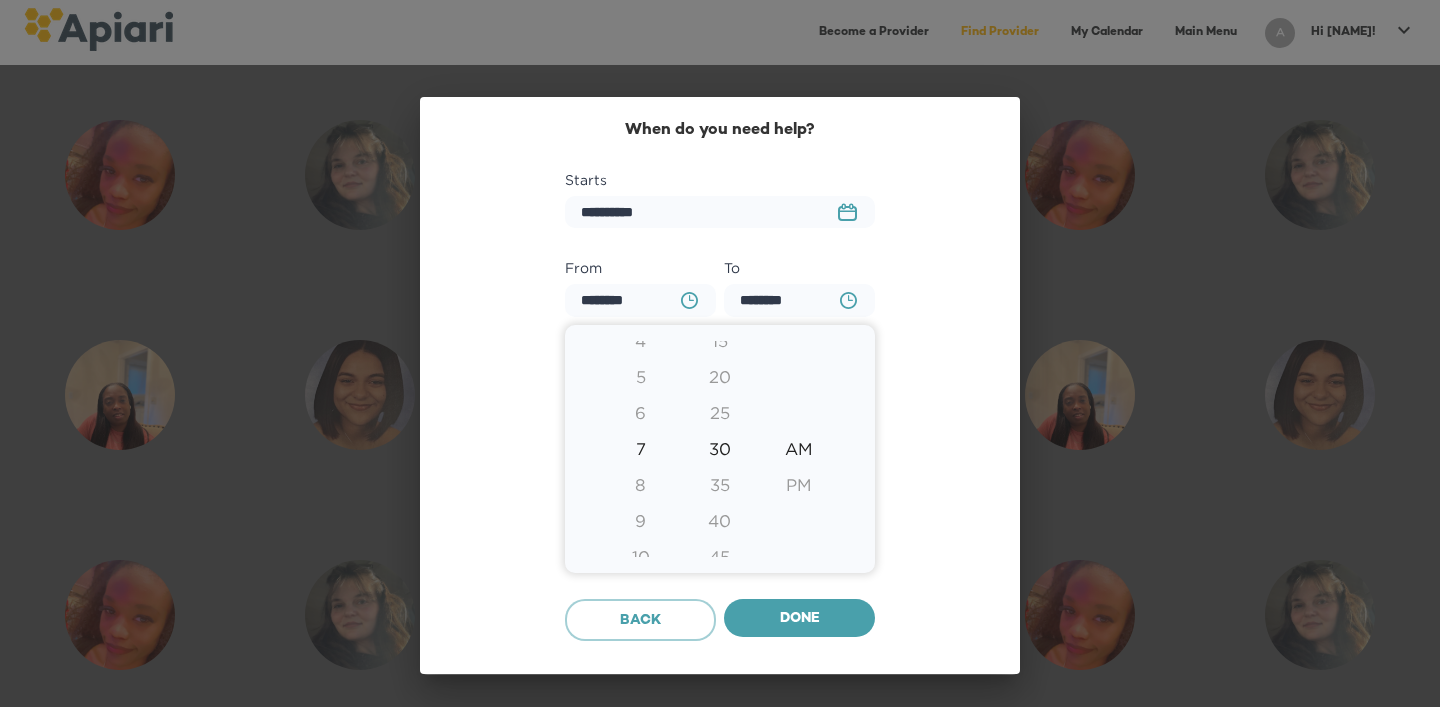 click on "PM" at bounding box center (799, 485) 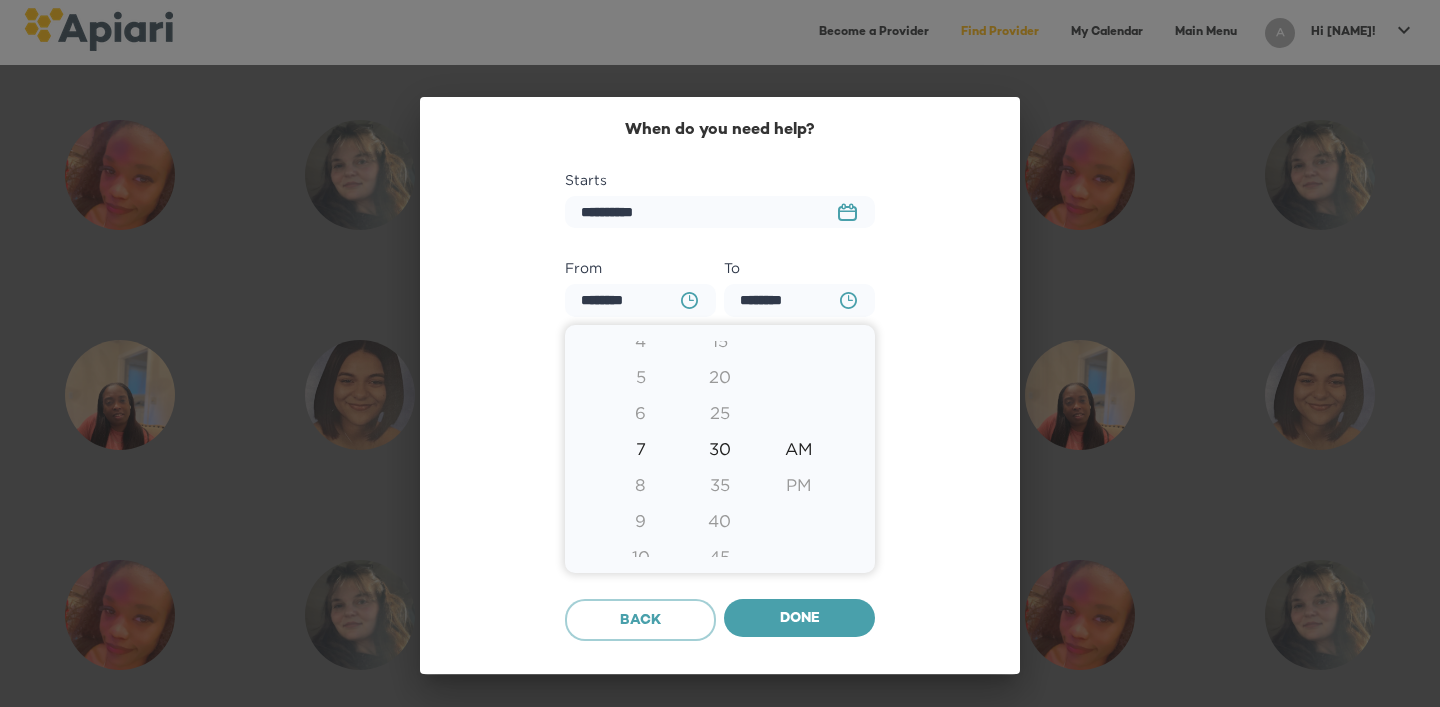 type on "********" 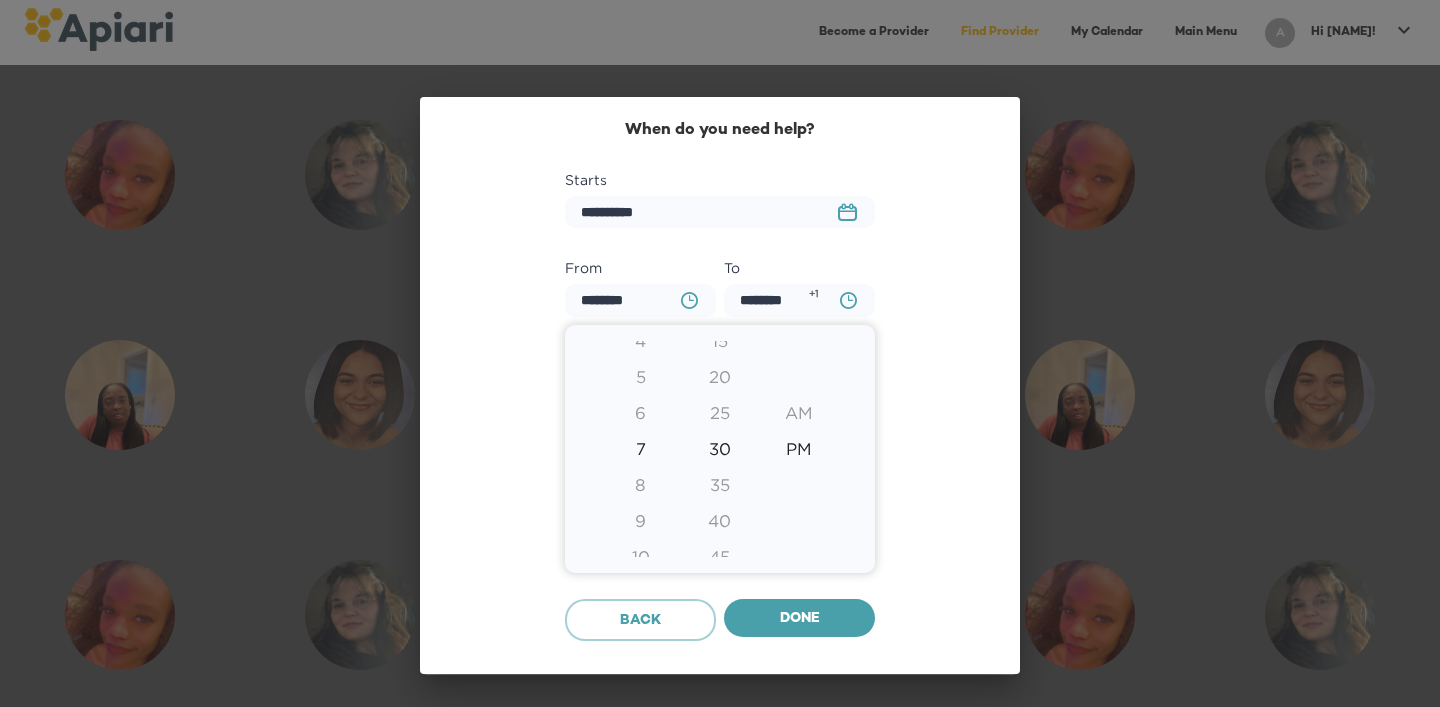 click at bounding box center (720, 353) 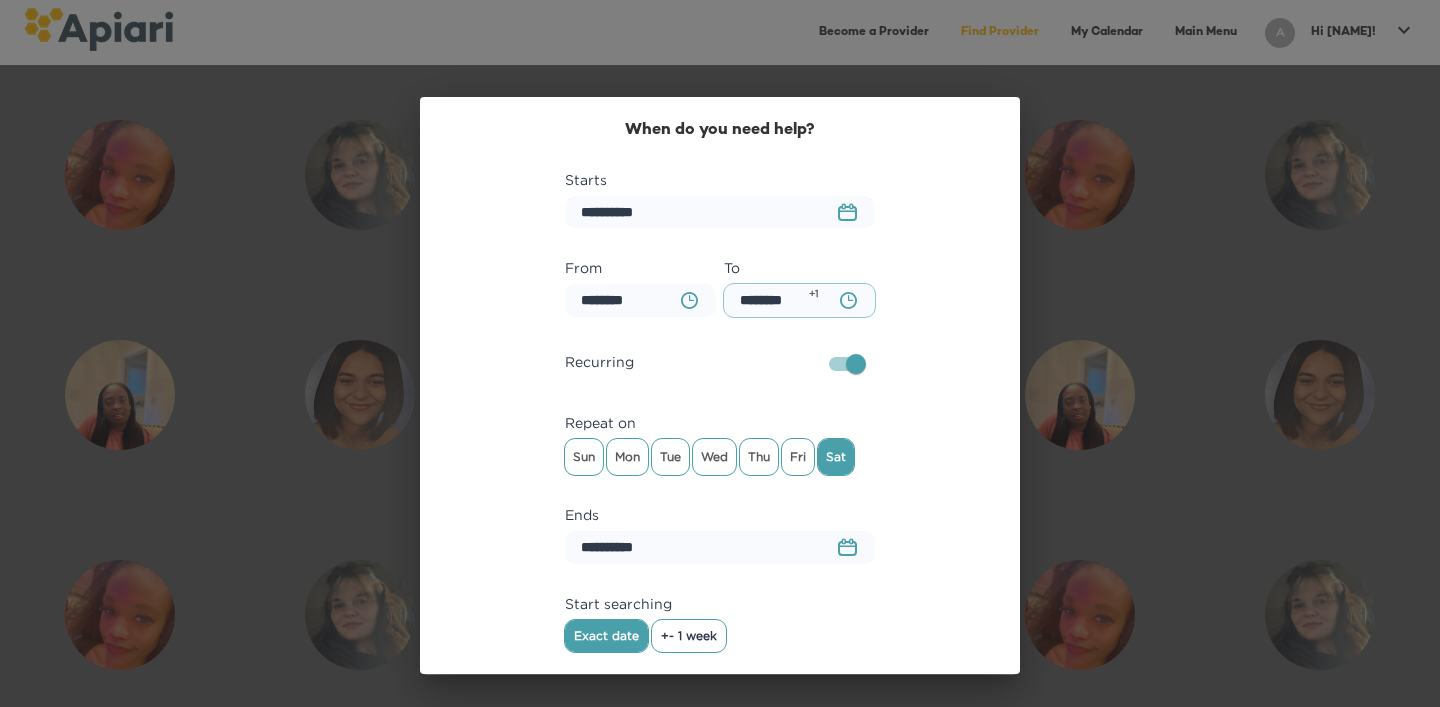 click on "********" at bounding box center (799, 300) 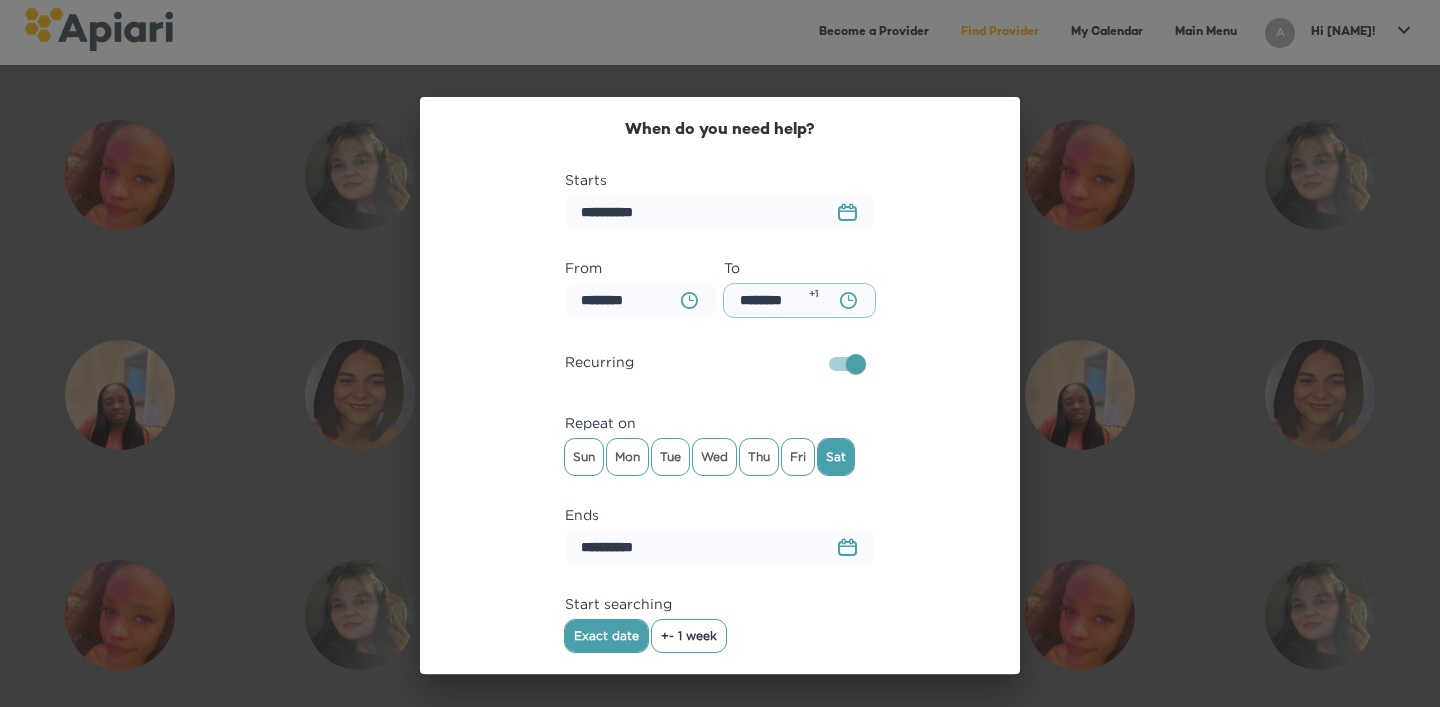 click on "********" at bounding box center [799, 300] 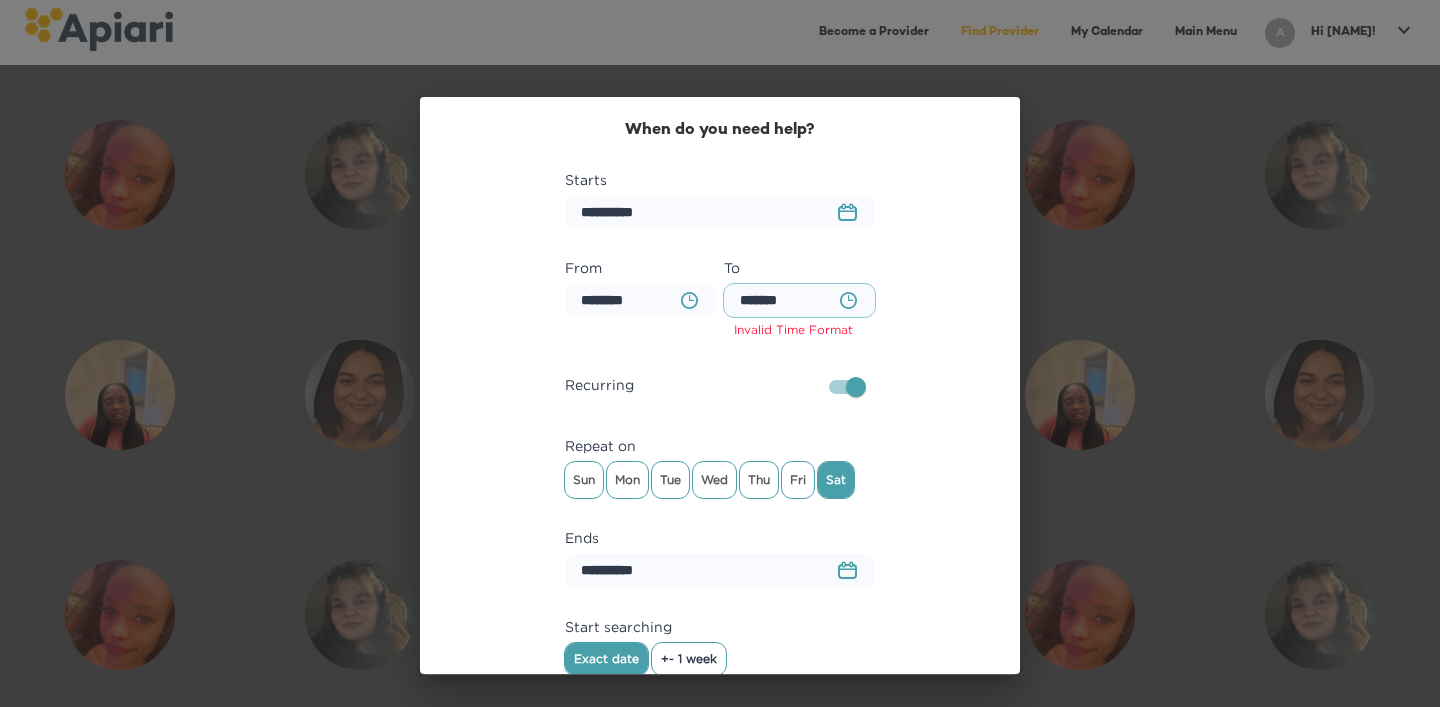 type on "********" 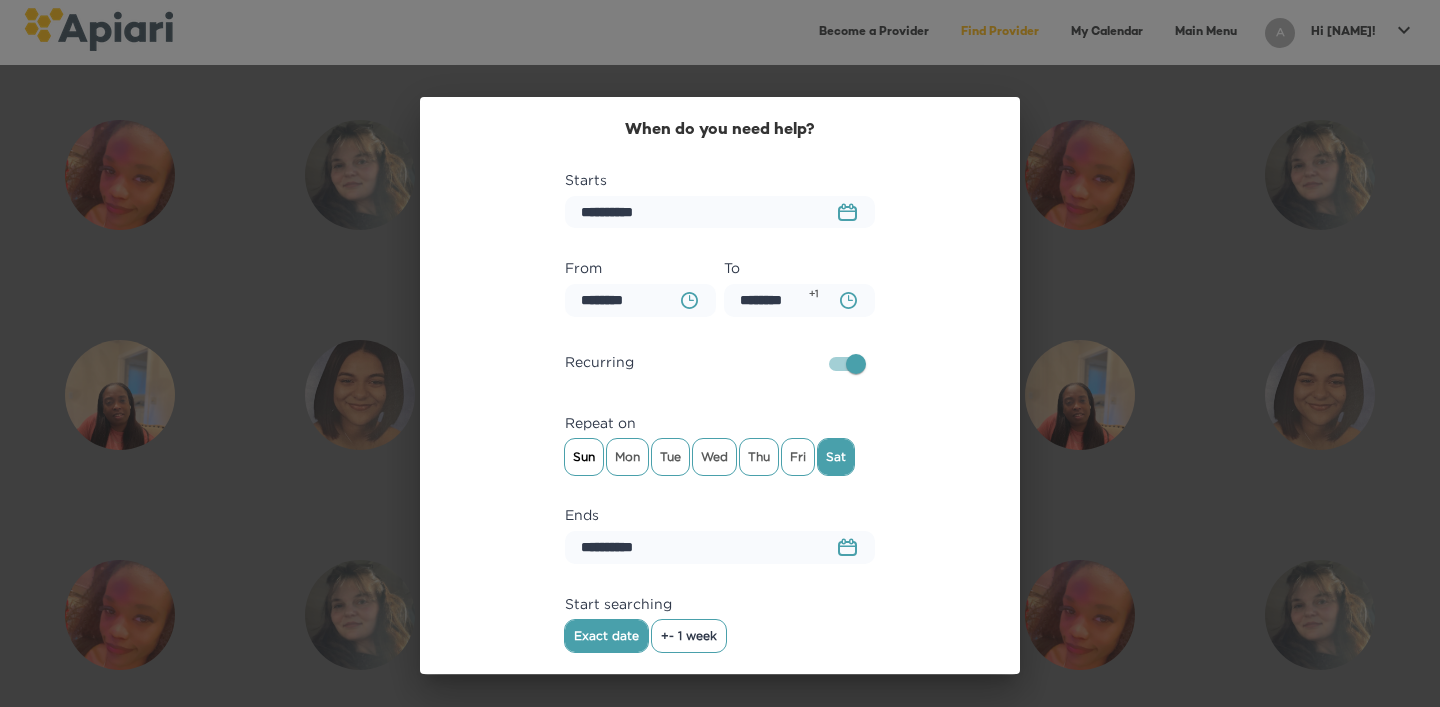 click on "Sun" at bounding box center [584, 457] 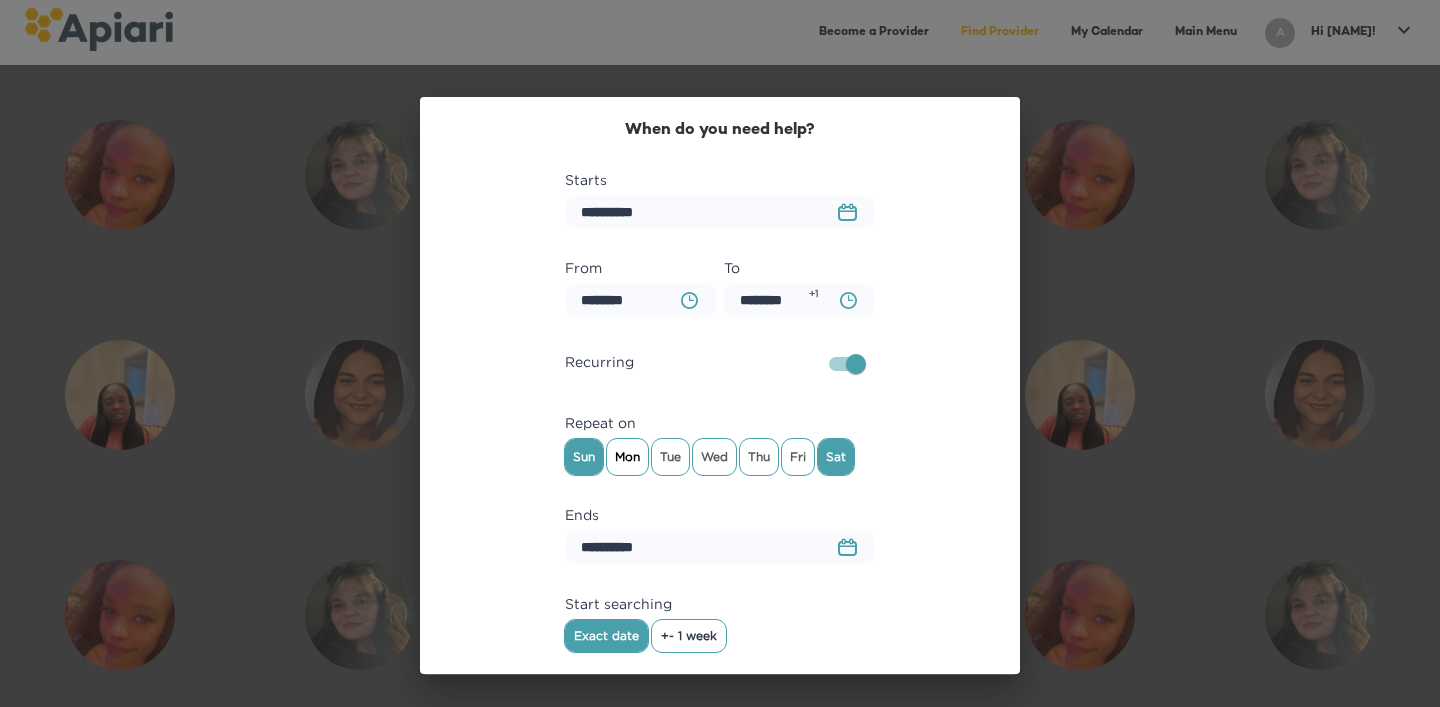 click on "Mon" at bounding box center (627, 457) 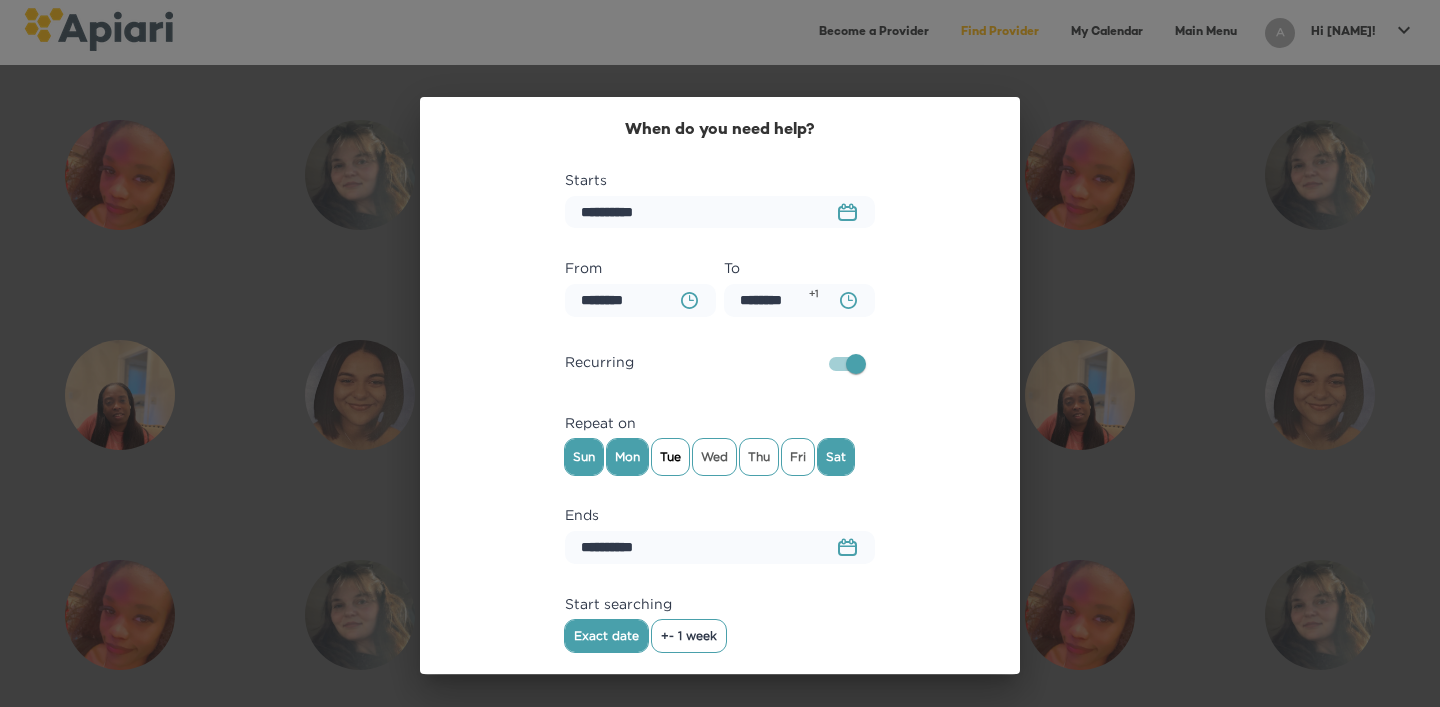 click on "Tue" at bounding box center (670, 457) 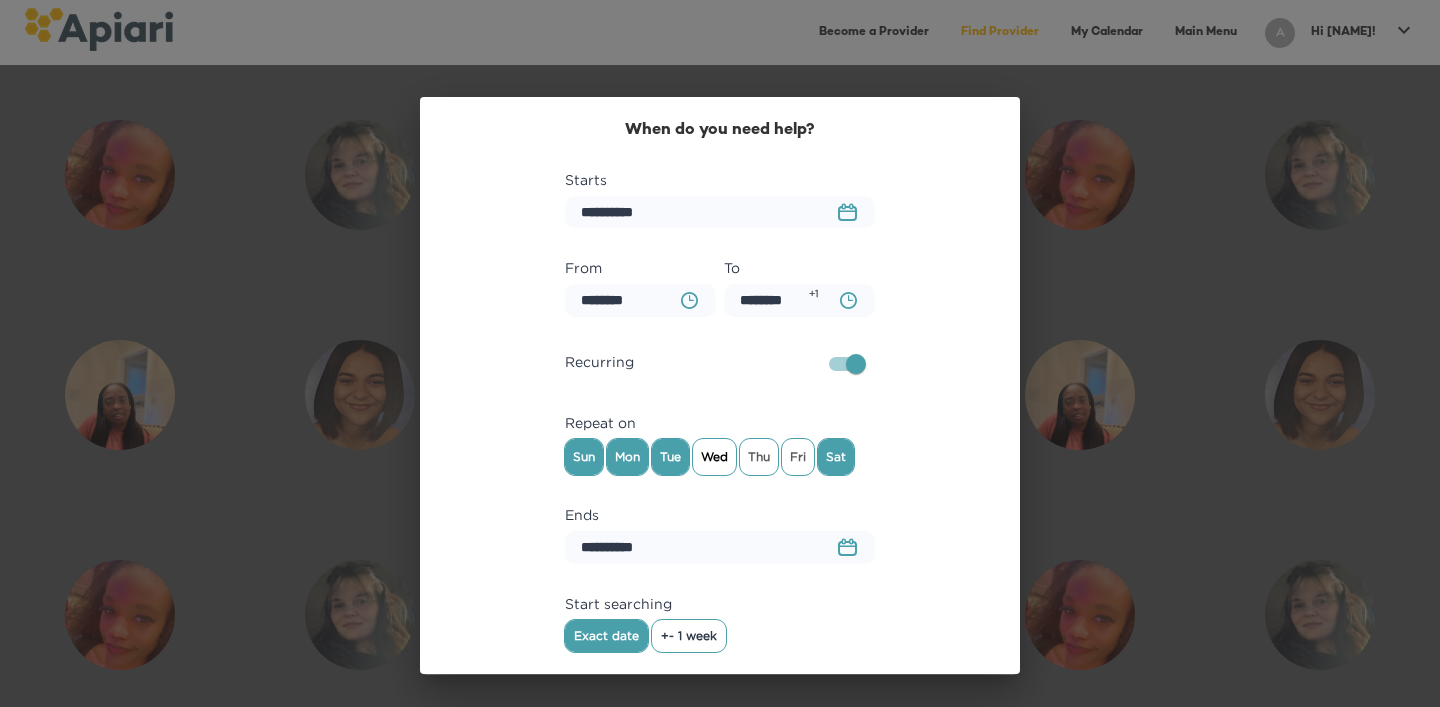 click on "Wed" at bounding box center (714, 457) 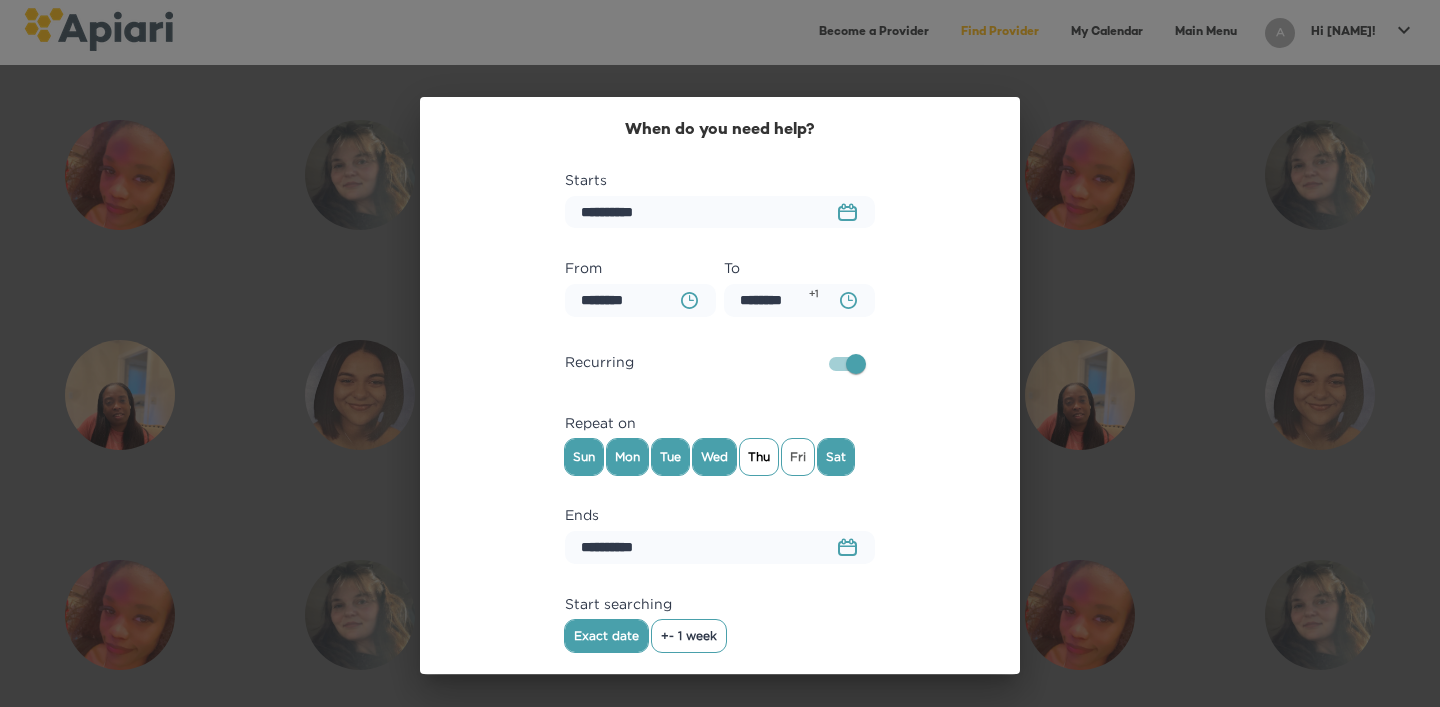click on "Thu" at bounding box center (759, 457) 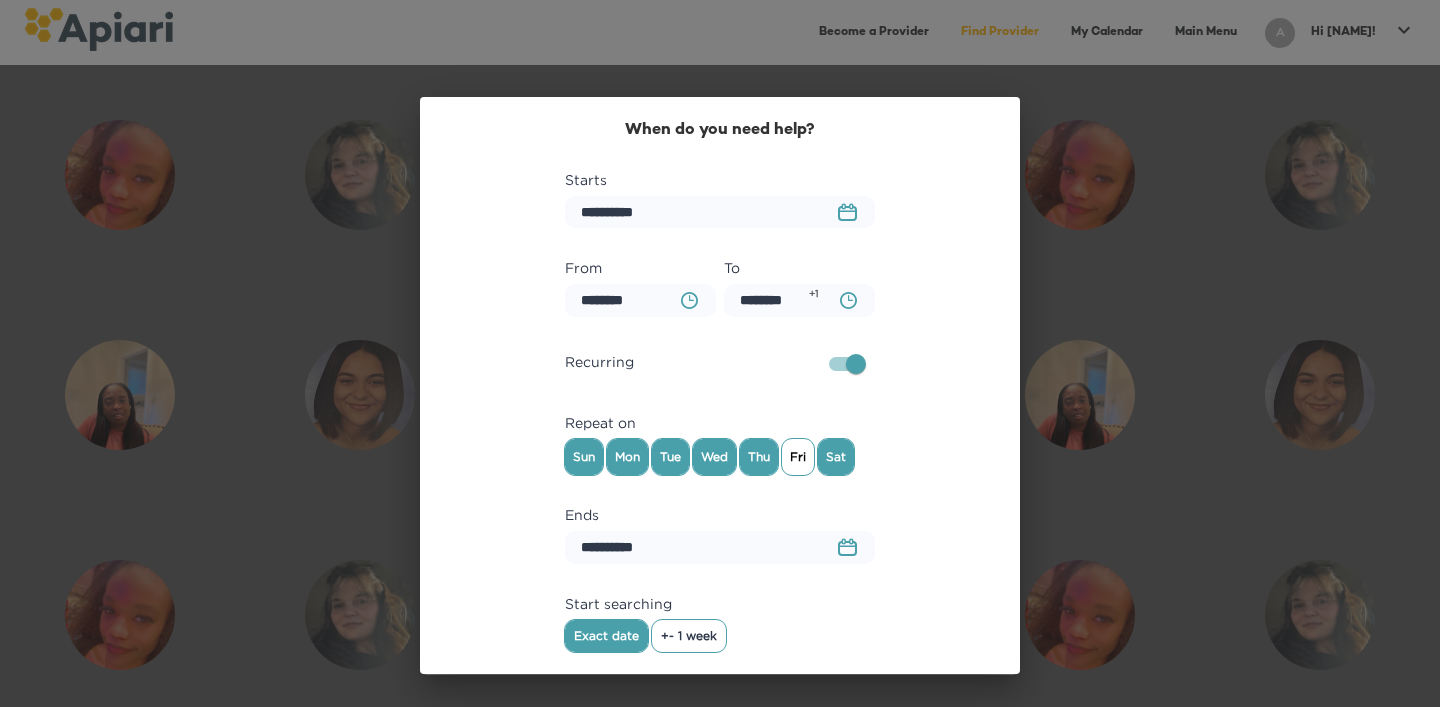 click on "Fri" at bounding box center (798, 457) 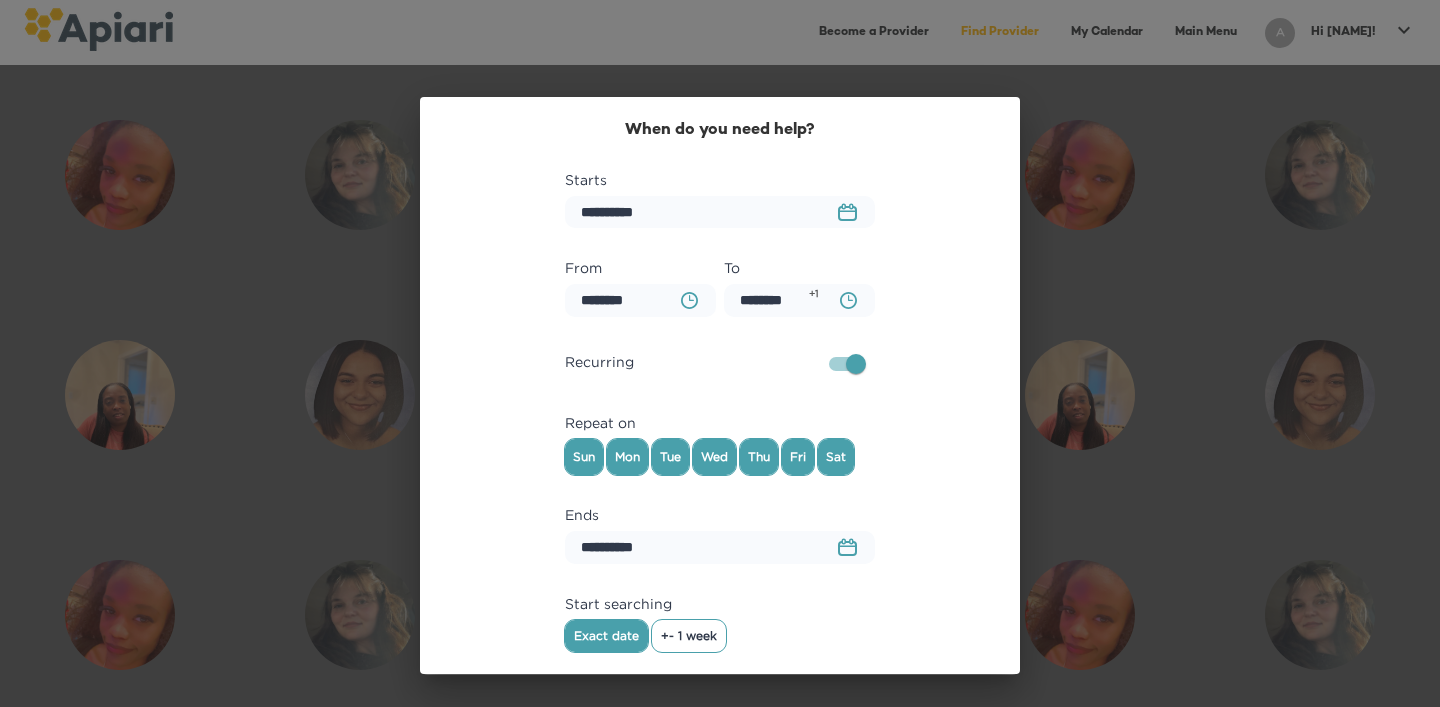 click on "[UUID] Created with sketchtool." 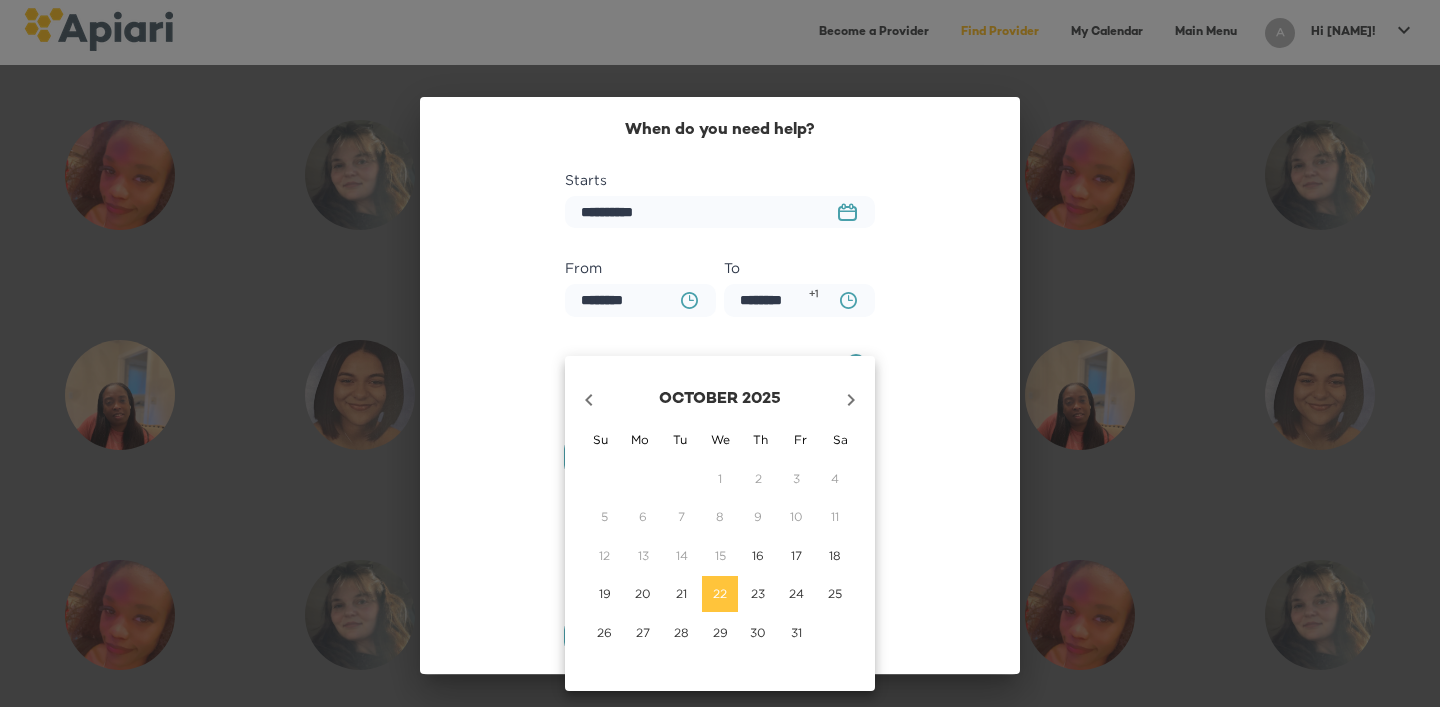 click on "29" at bounding box center [720, 632] 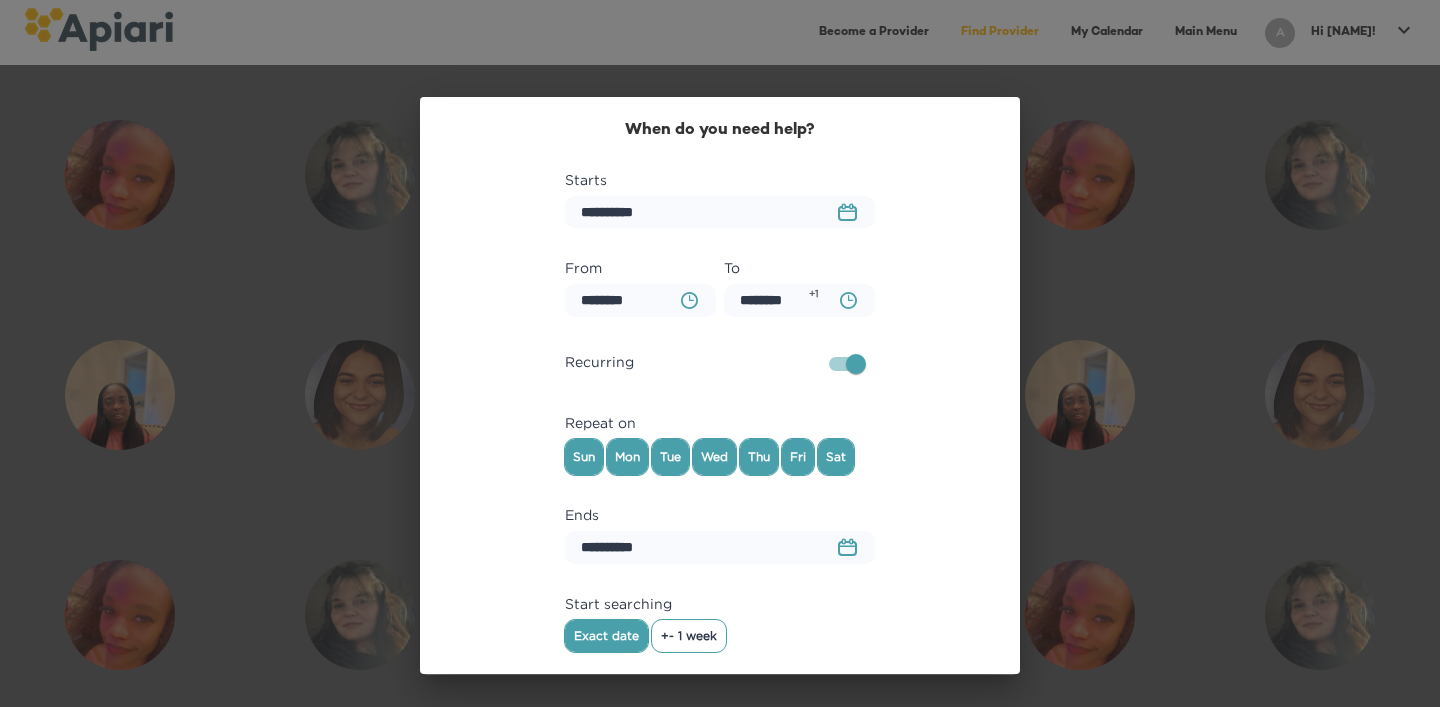 click on "+- 1 week" at bounding box center (689, 636) 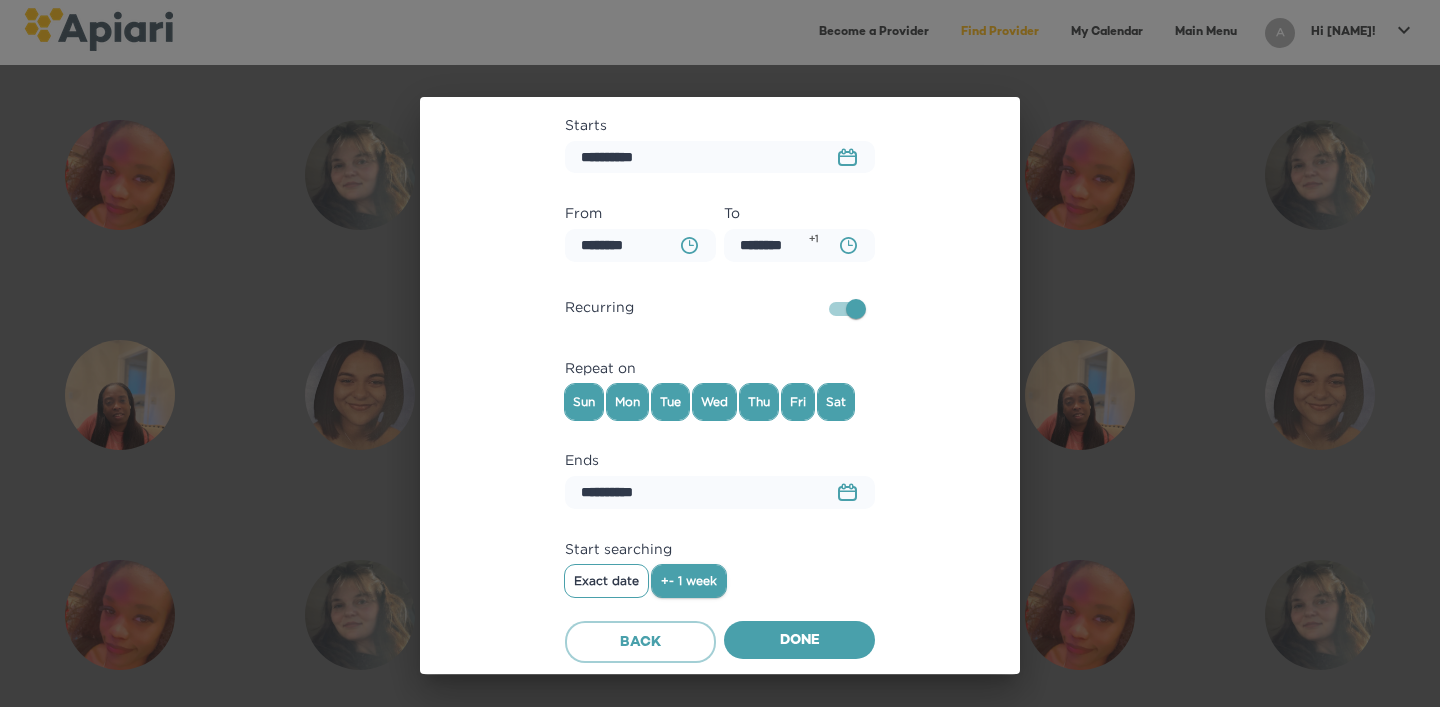 scroll, scrollTop: 54, scrollLeft: 0, axis: vertical 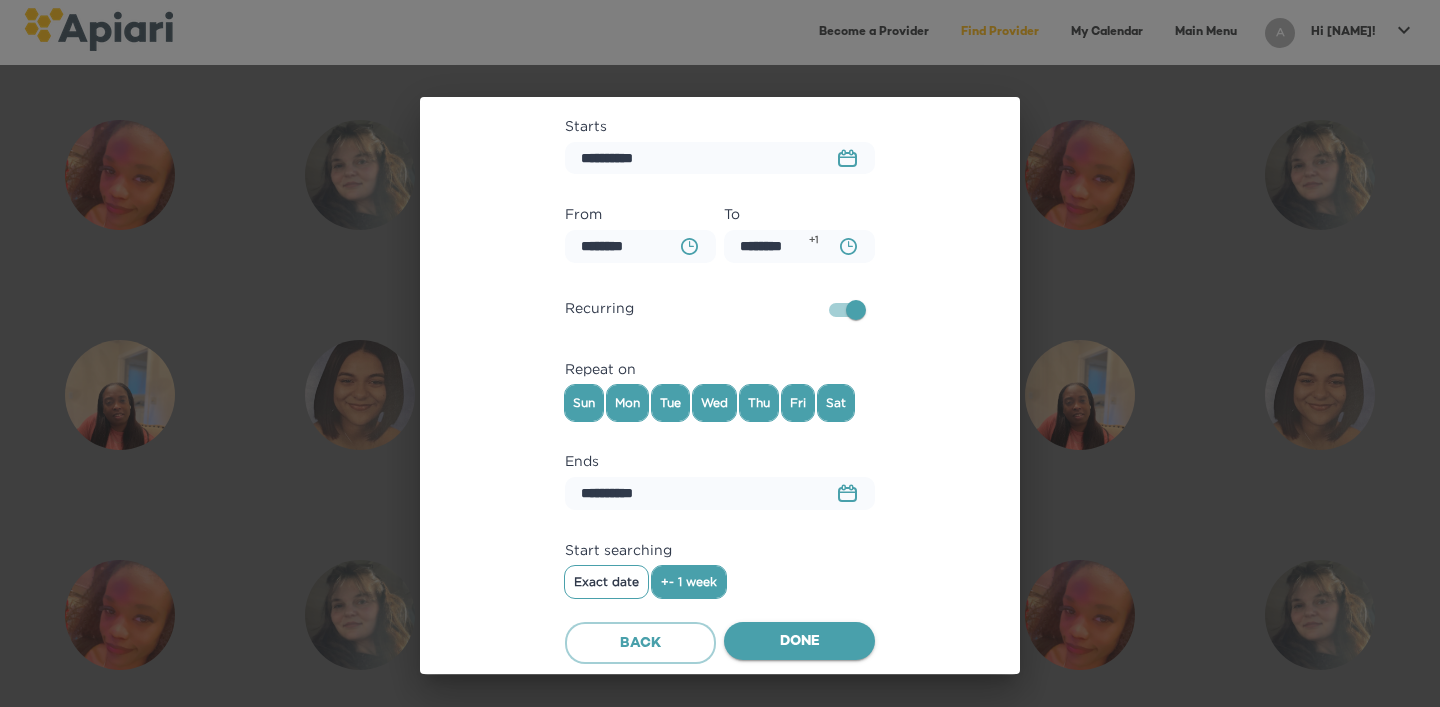 click on "Done" at bounding box center (799, 642) 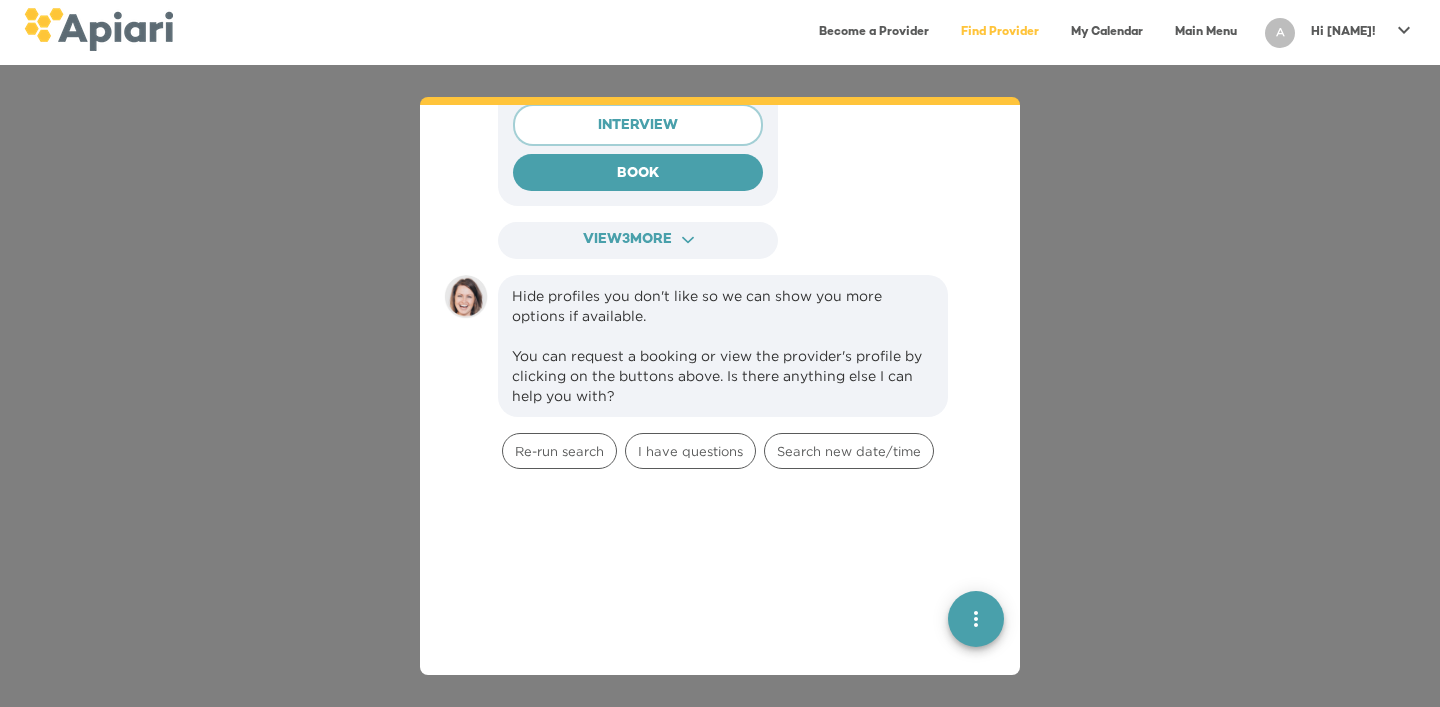 scroll, scrollTop: 1699, scrollLeft: 0, axis: vertical 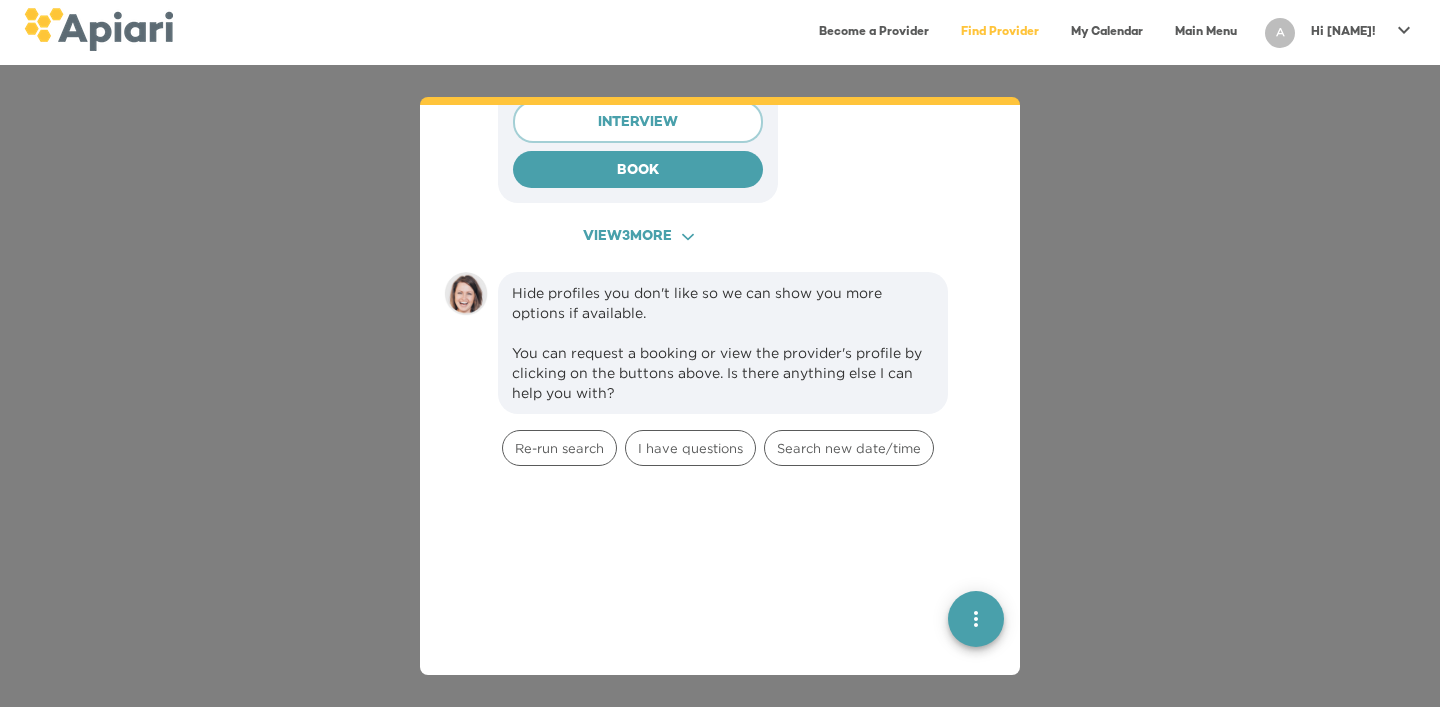 click on "View 3 more [UUID] Created with sketchtool." at bounding box center (638, 237) 